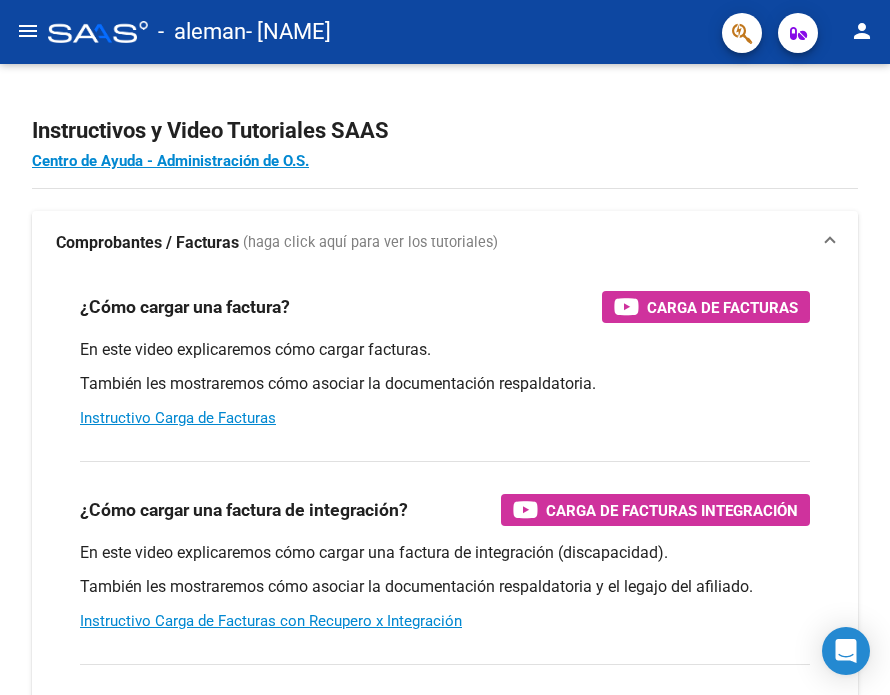 scroll, scrollTop: 0, scrollLeft: 0, axis: both 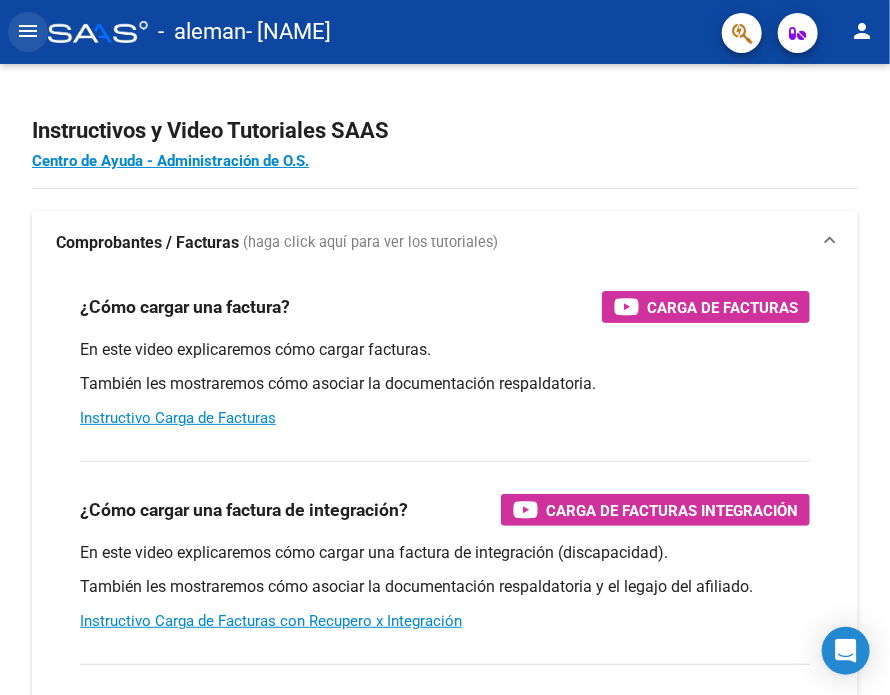 click on "menu" 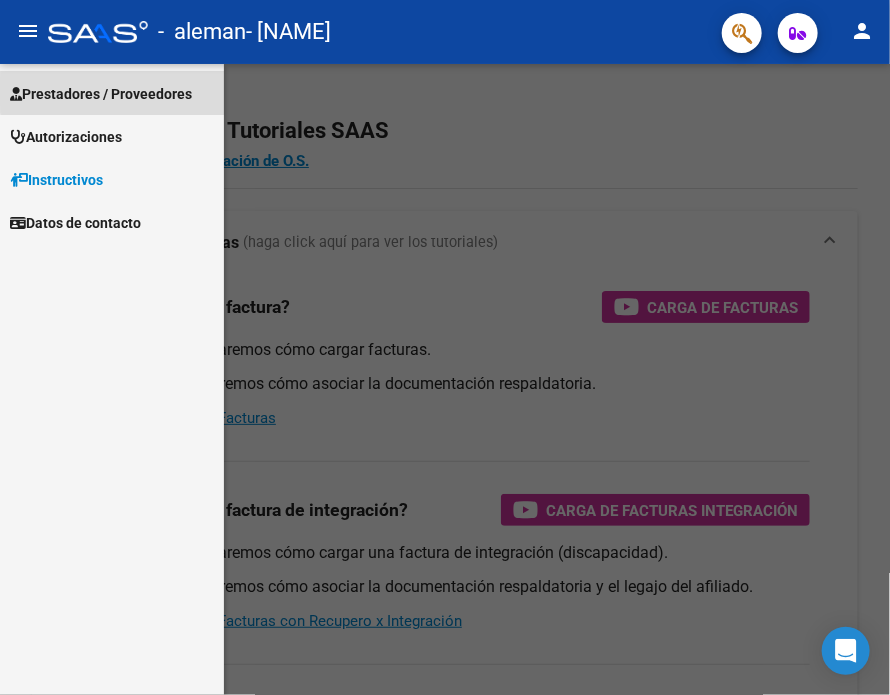 click on "Prestadores / Proveedores" at bounding box center [101, 94] 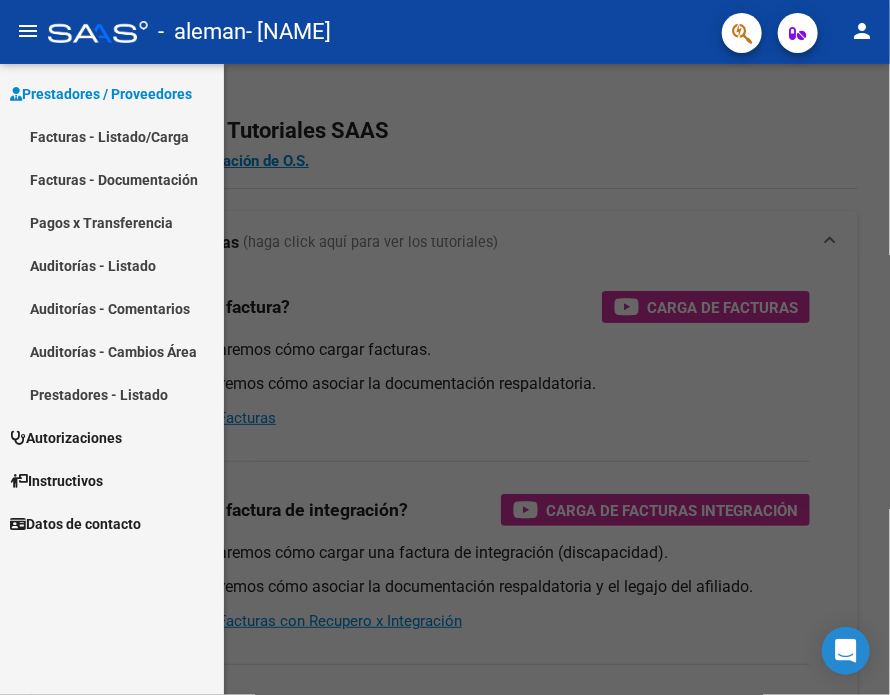 click on "Facturas - Listado/Carga" at bounding box center [112, 136] 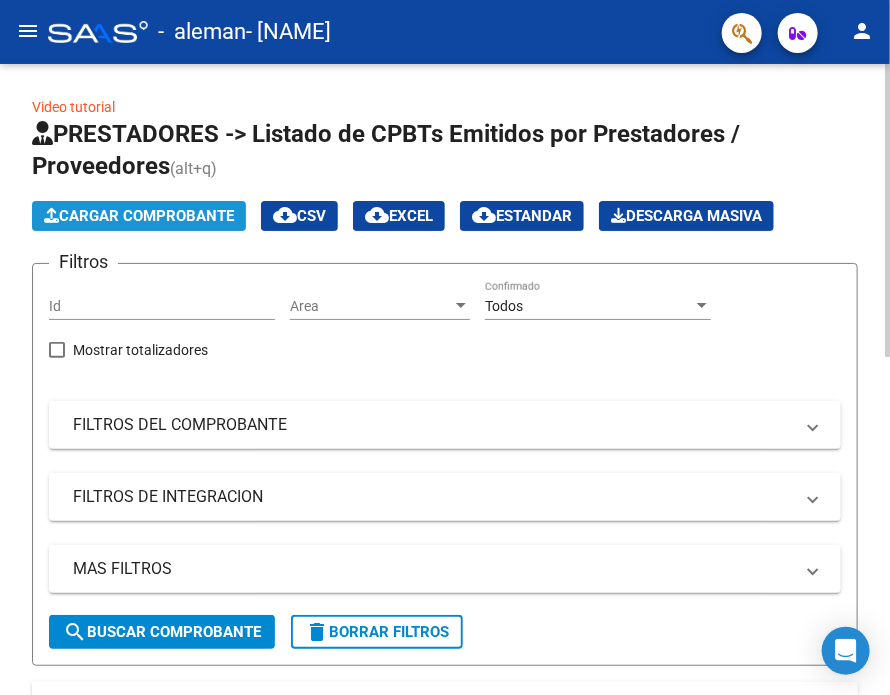 click on "Cargar Comprobante" 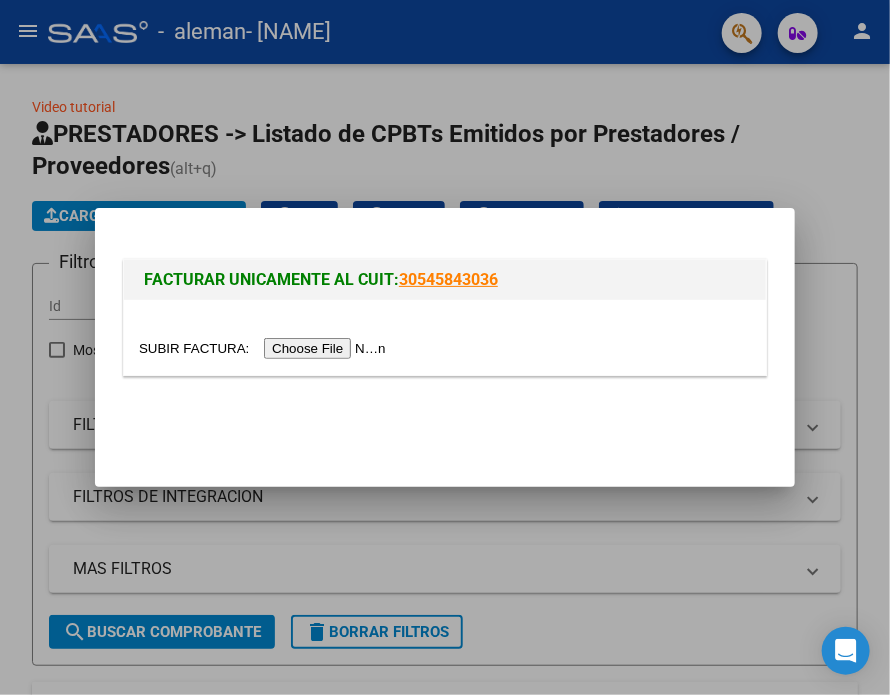 click at bounding box center [265, 348] 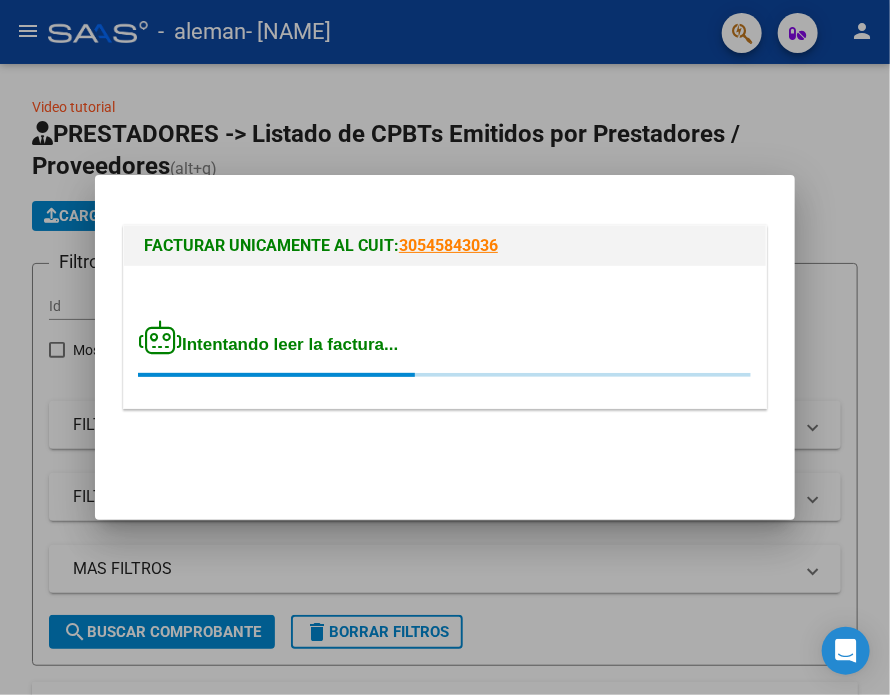 click on "FACTURAR UNICAMENTE AL CUIT:   [CUIT]           Intentando leer la factura..." at bounding box center (445, 348) 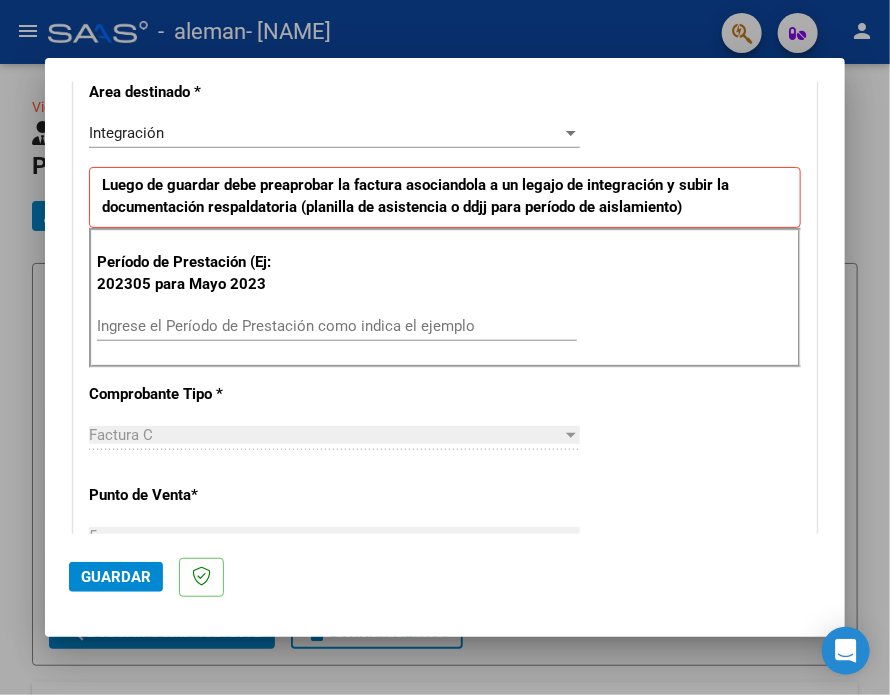 scroll, scrollTop: 454, scrollLeft: 0, axis: vertical 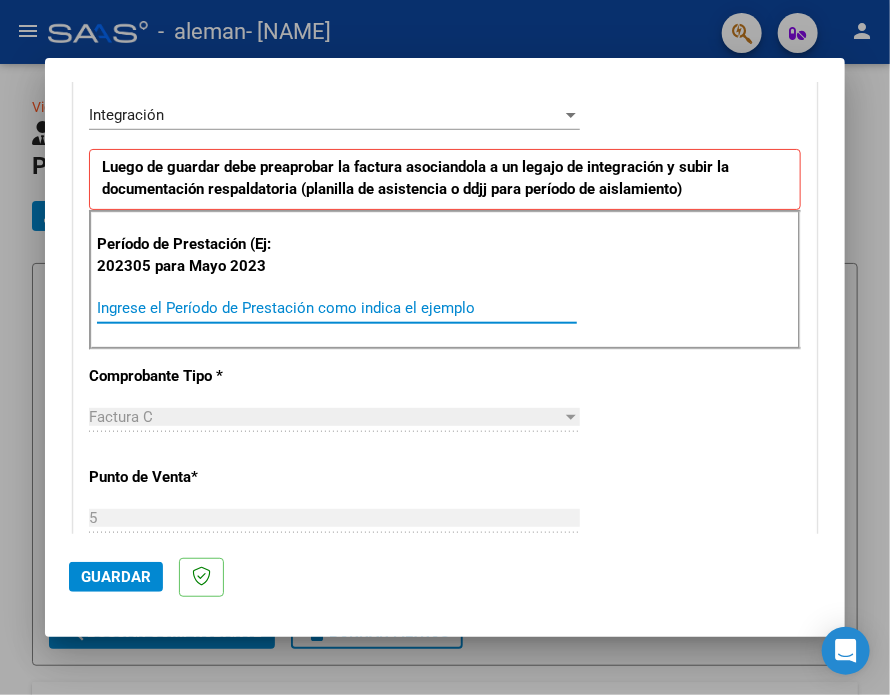 click on "Ingrese el Período de Prestación como indica el ejemplo" at bounding box center (337, 308) 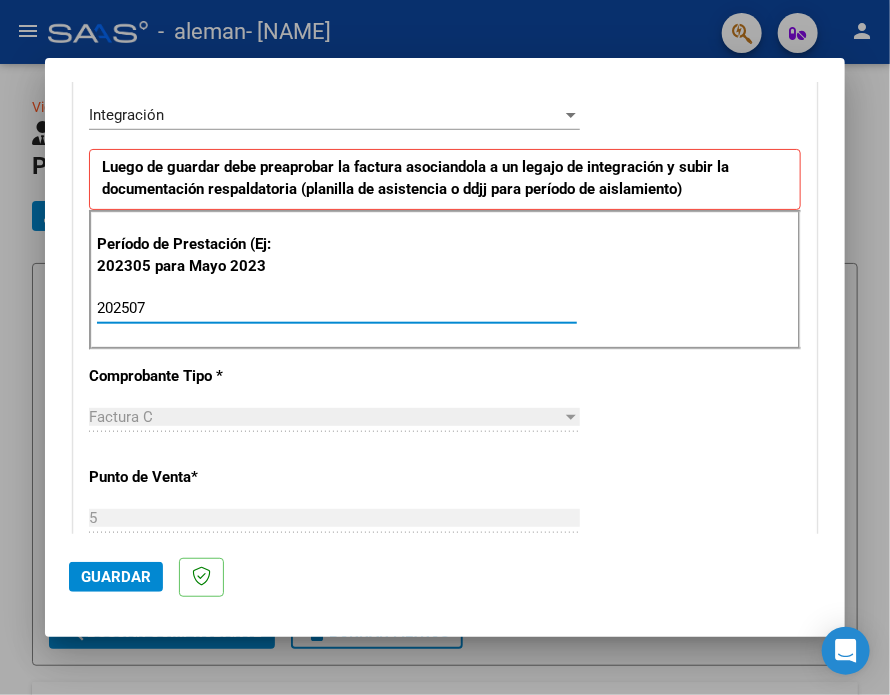 type on "202507" 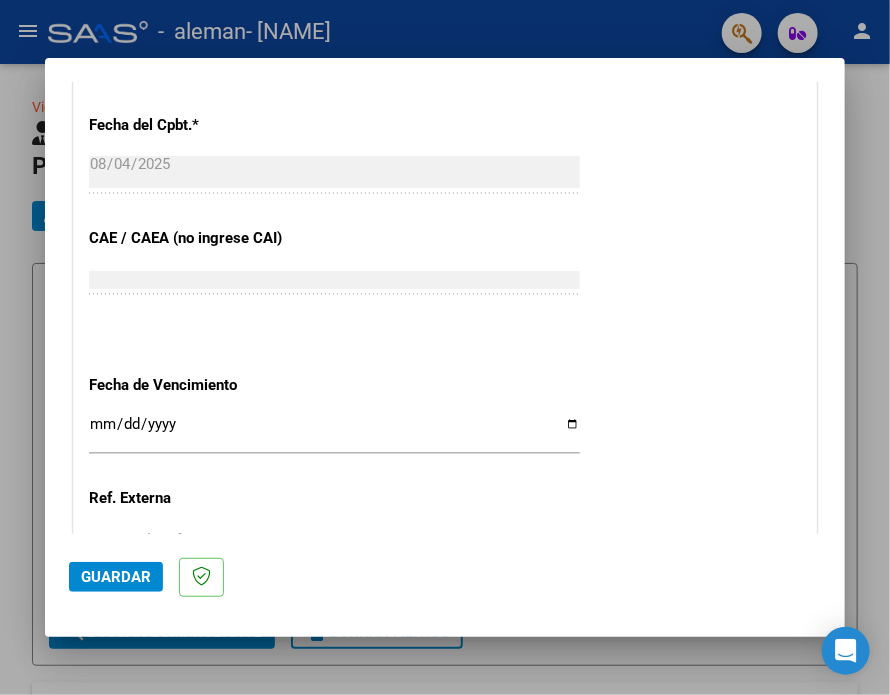 scroll, scrollTop: 1131, scrollLeft: 0, axis: vertical 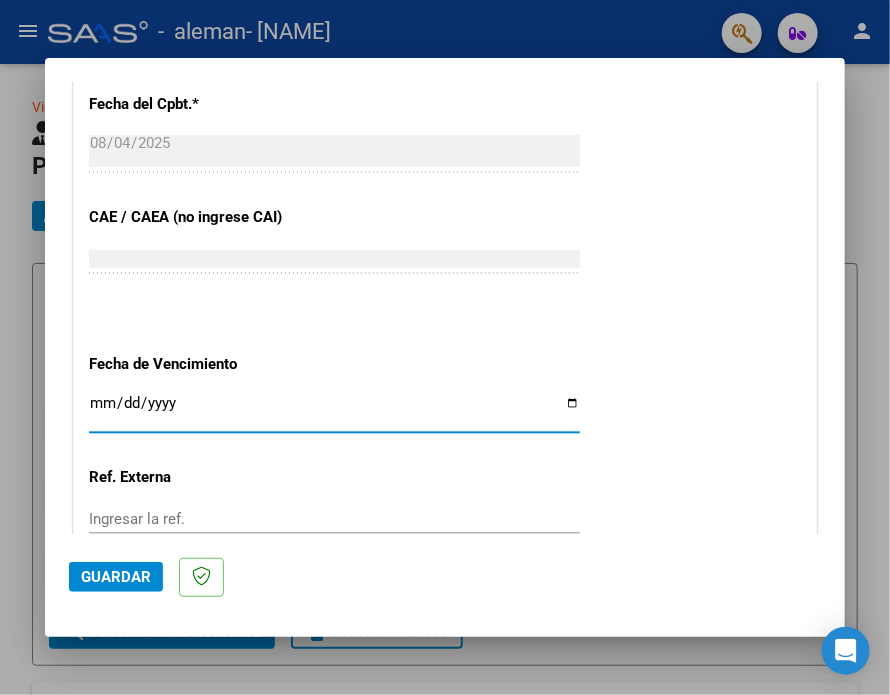 click on "Ingresar la fecha" at bounding box center (334, 411) 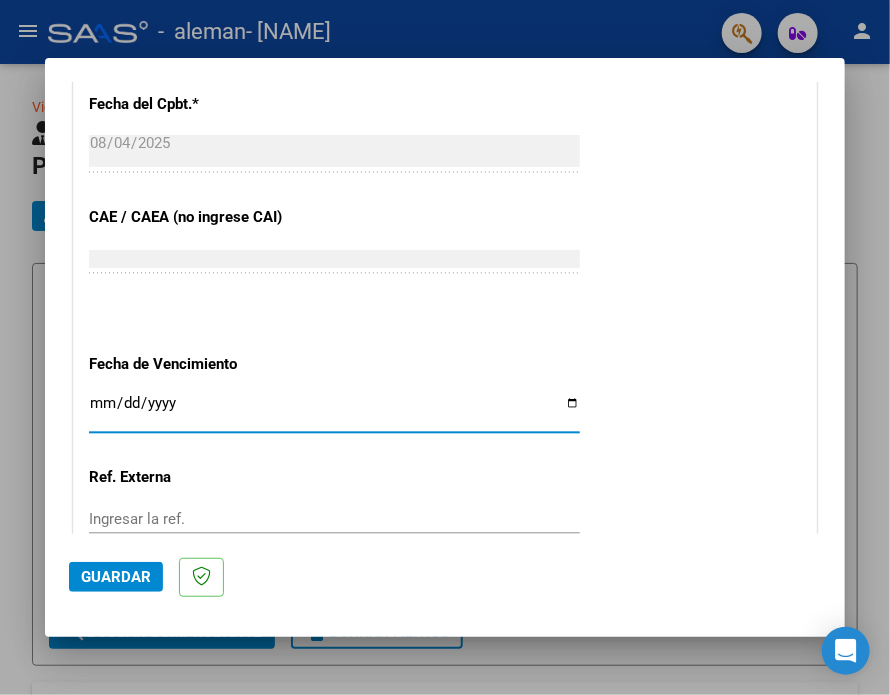 click on "Ingresar la fecha" at bounding box center (334, 411) 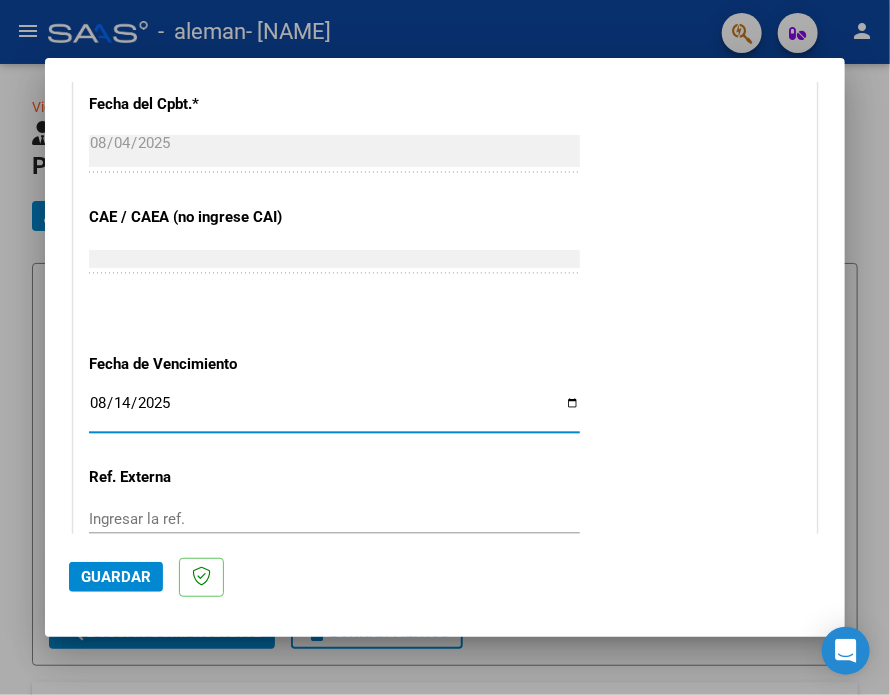 type on "2025-08-14" 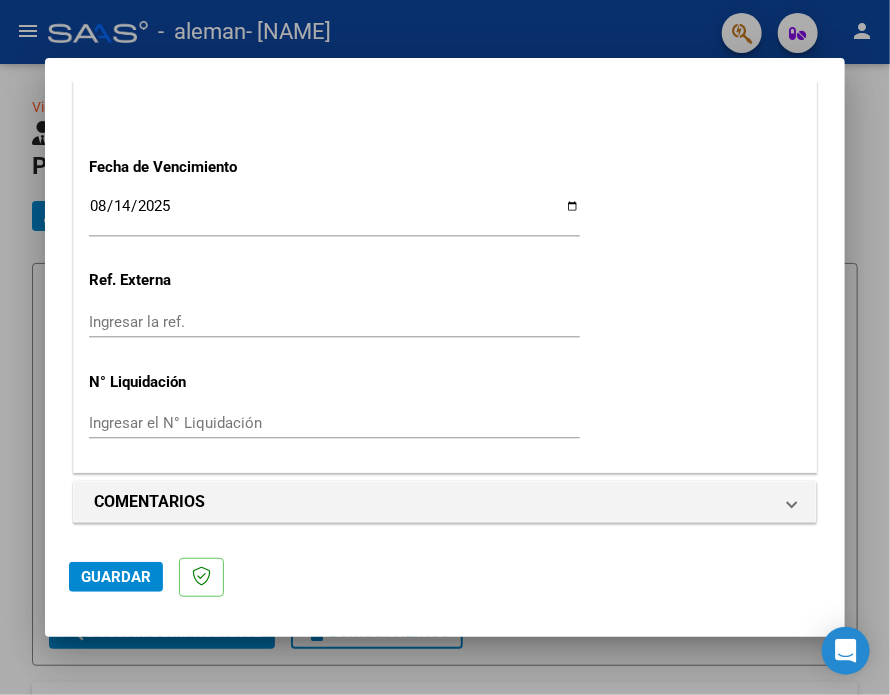 scroll, scrollTop: 1328, scrollLeft: 0, axis: vertical 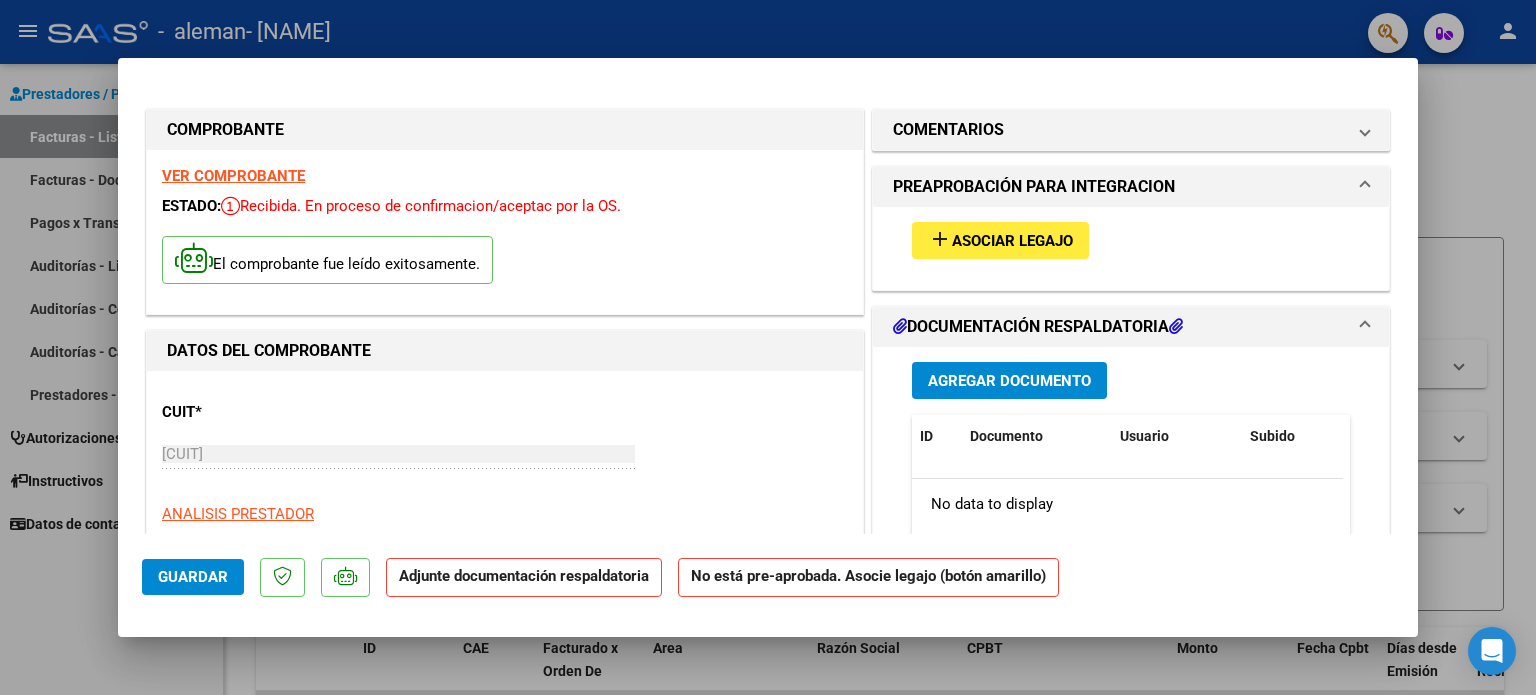 click on "Asociar Legajo" at bounding box center [1012, 241] 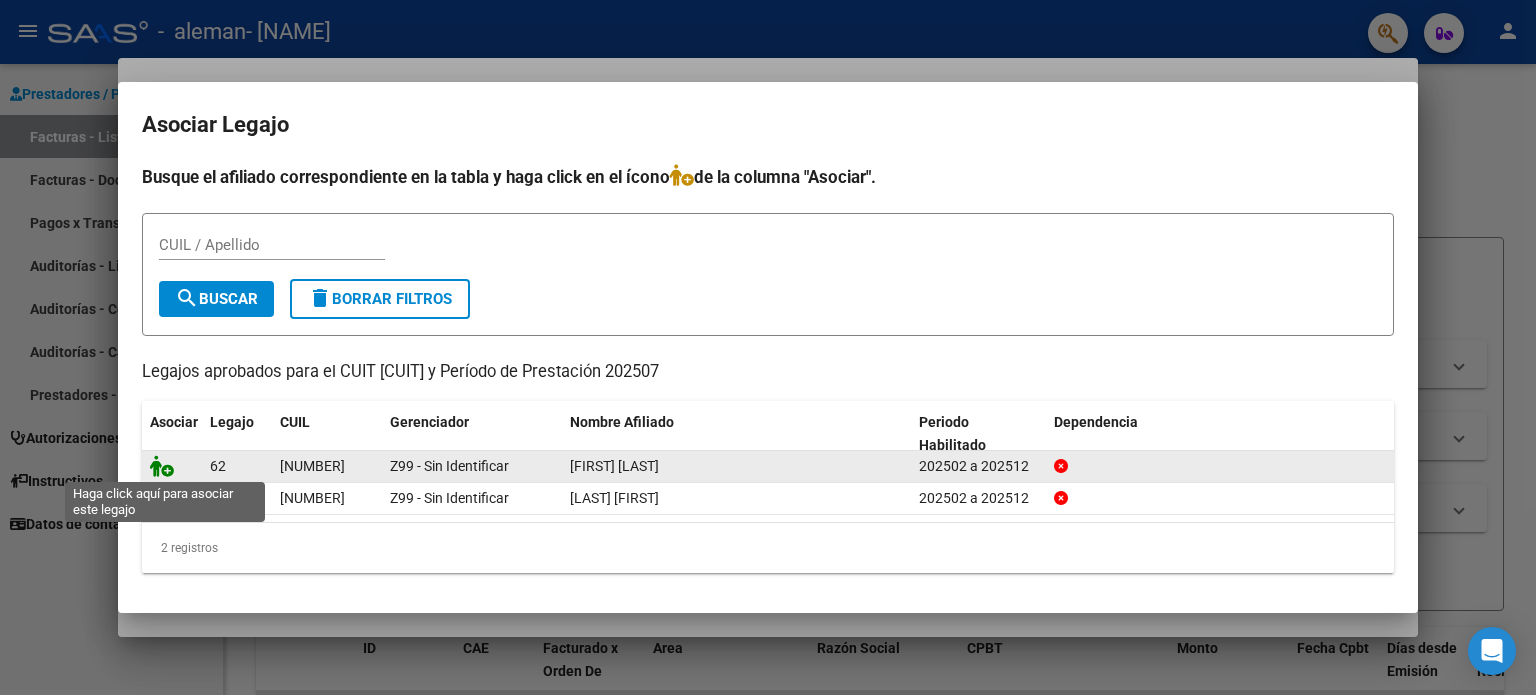 click 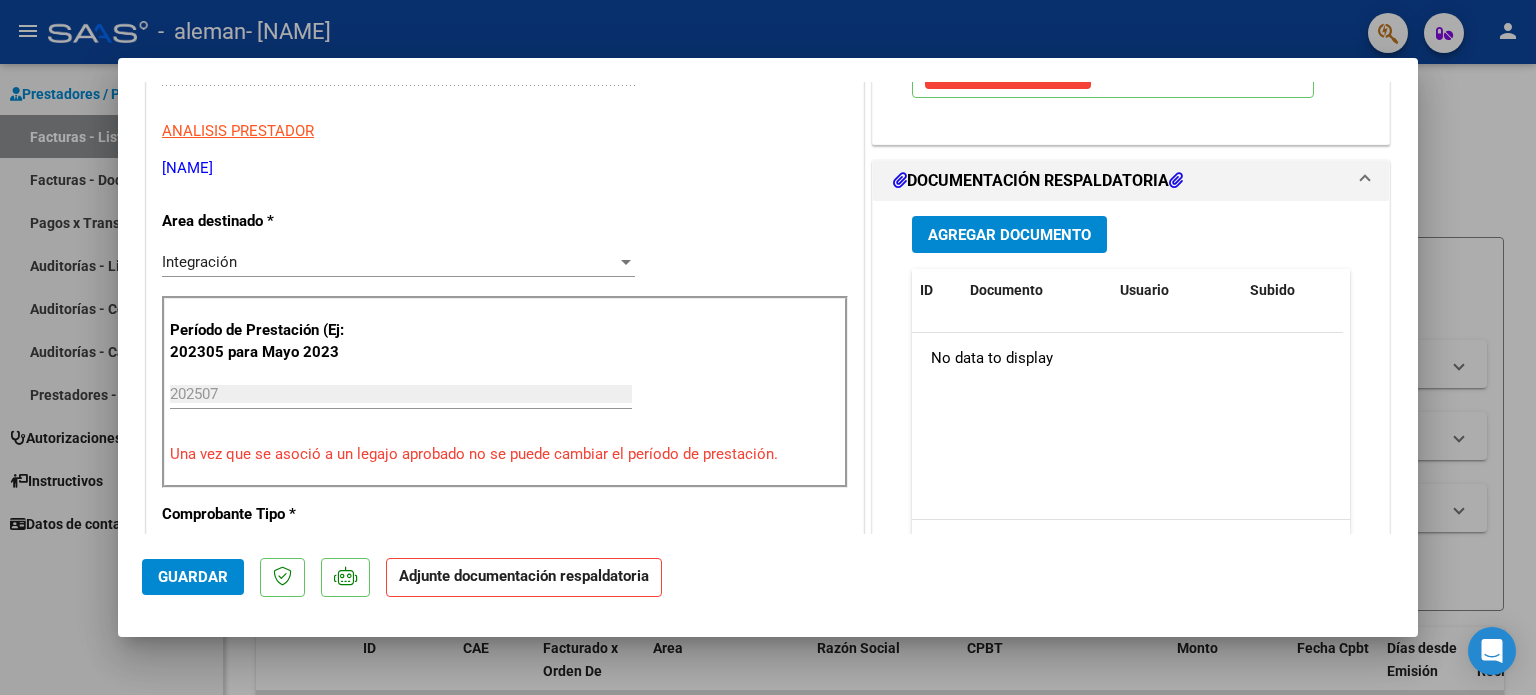 scroll, scrollTop: 431, scrollLeft: 0, axis: vertical 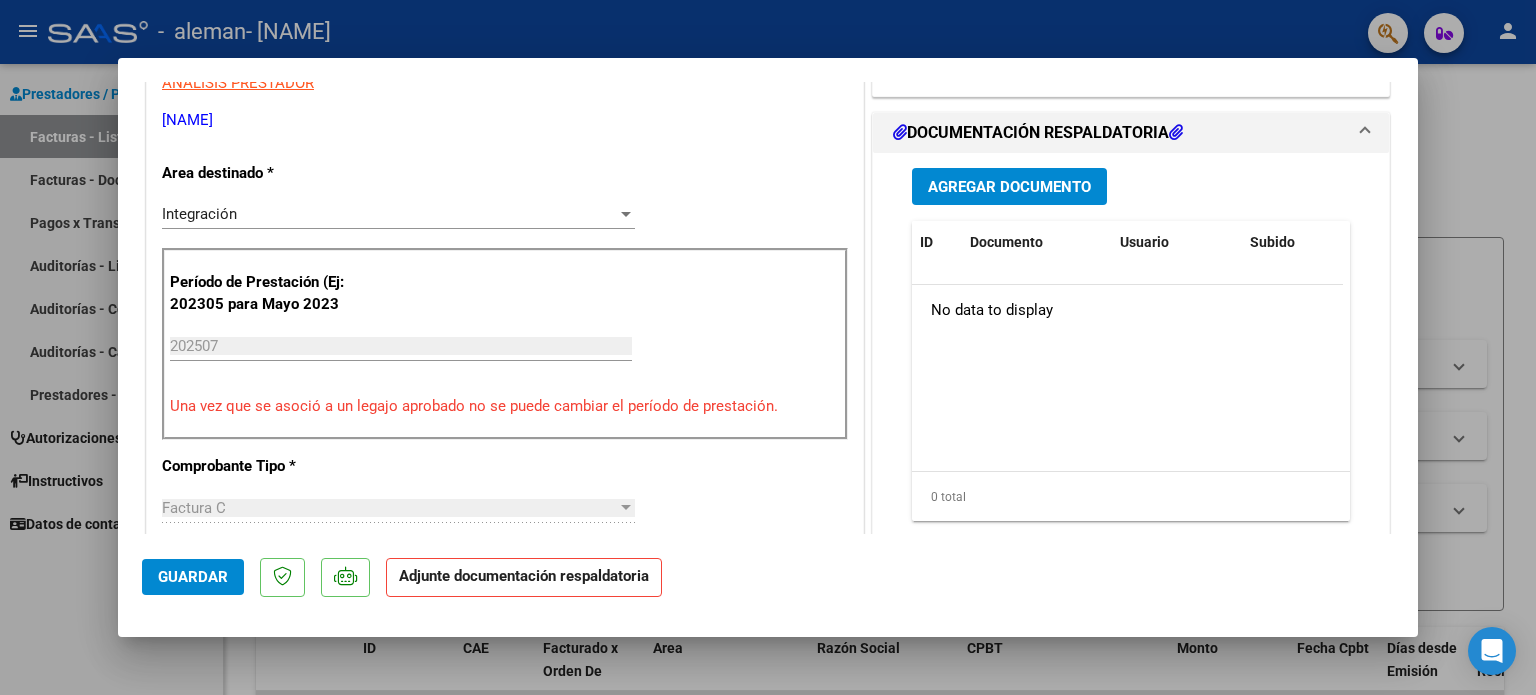click on "Agregar Documento" at bounding box center (1009, 187) 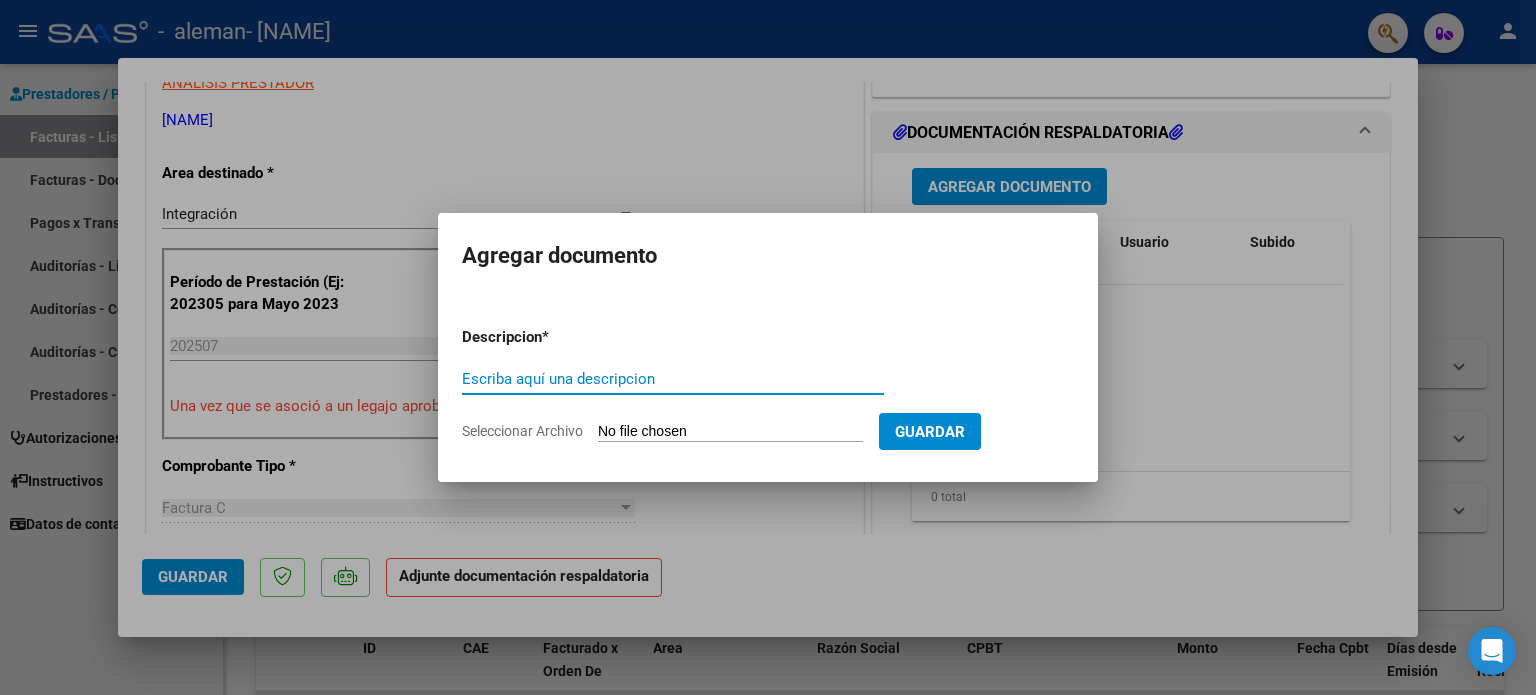 click on "Escriba aquí una descripcion" at bounding box center [673, 379] 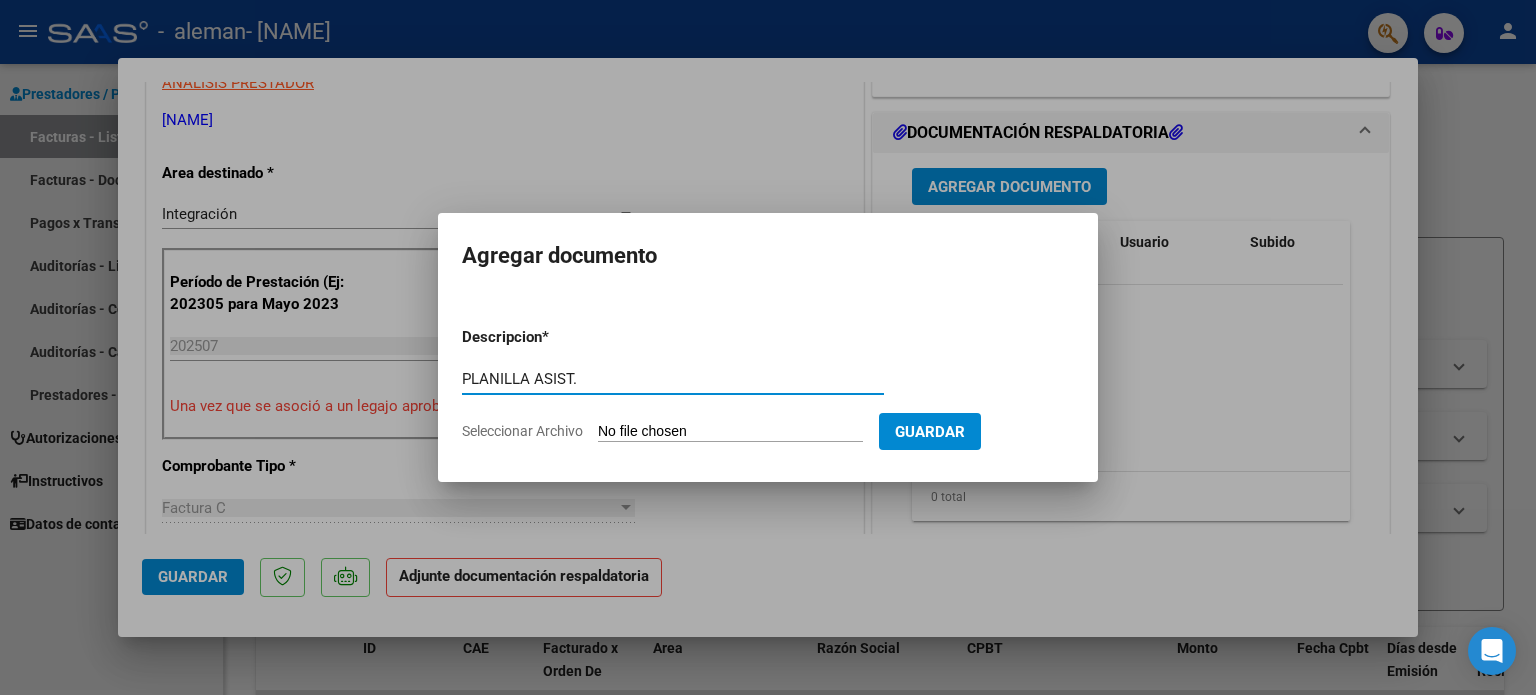 type on "PLANILLA ASIST." 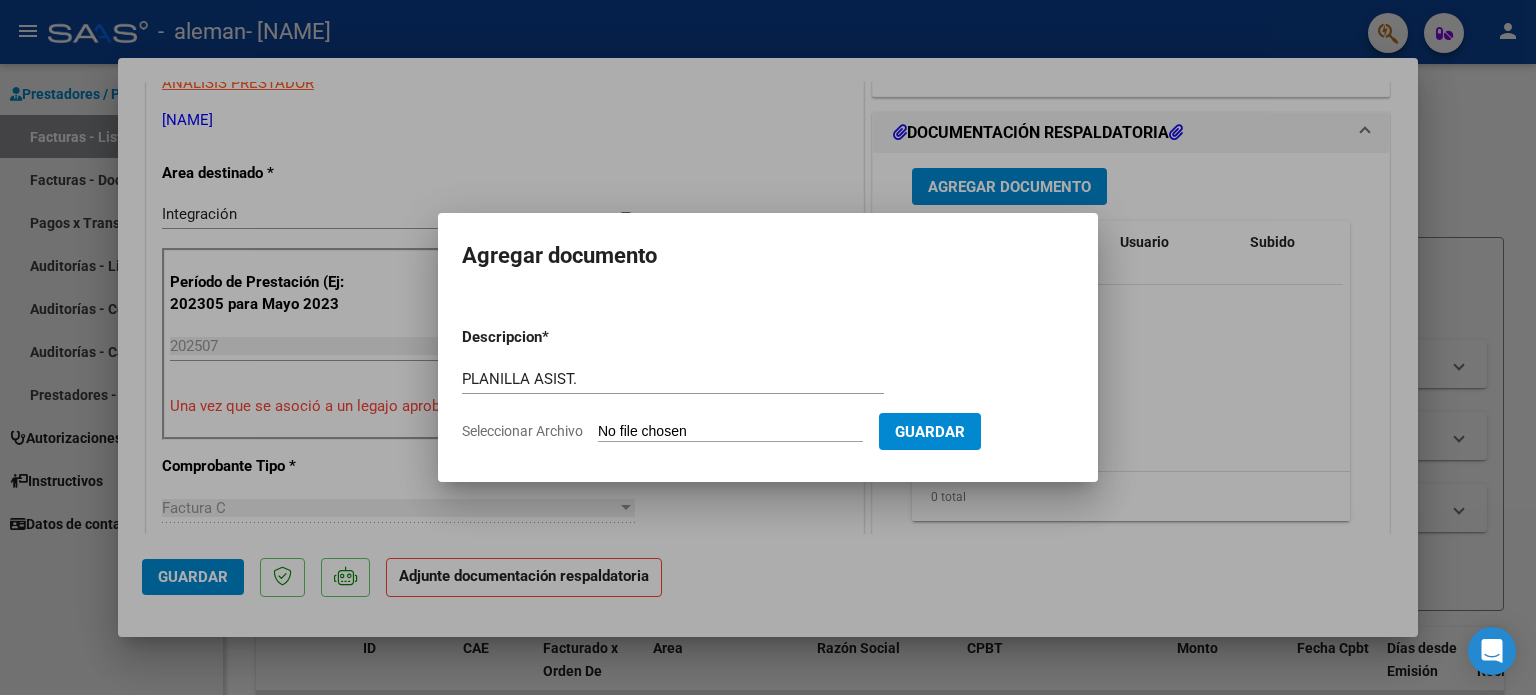 click on "Seleccionar Archivo" at bounding box center (730, 432) 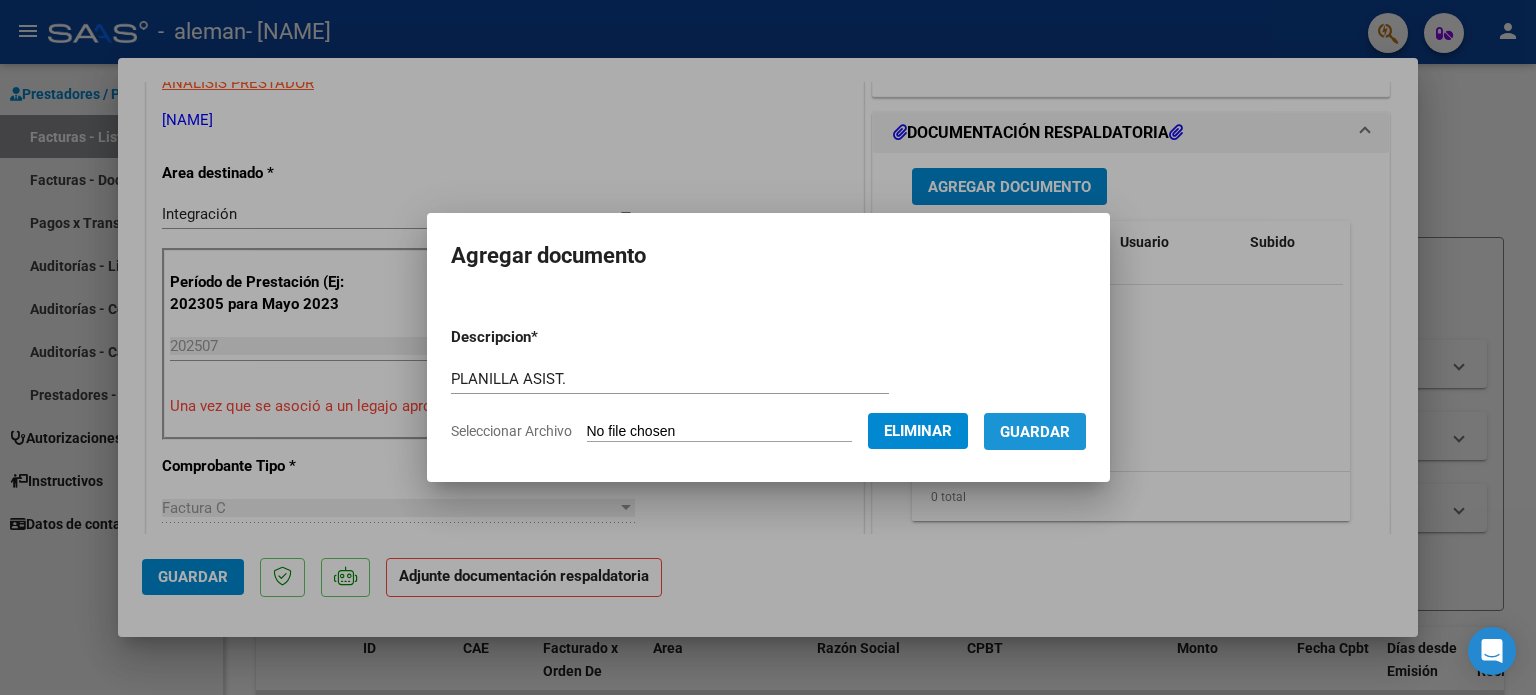 click on "Guardar" at bounding box center [1035, 432] 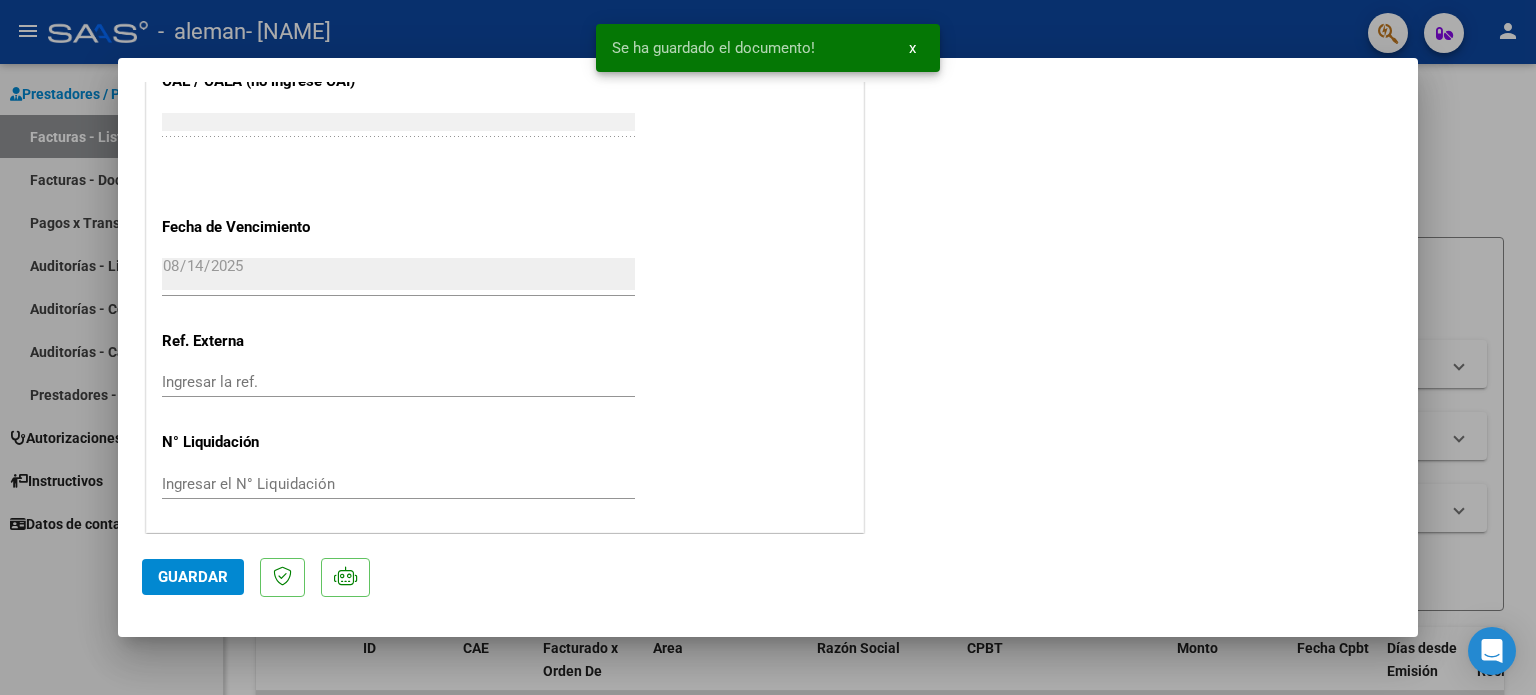 scroll, scrollTop: 1336, scrollLeft: 0, axis: vertical 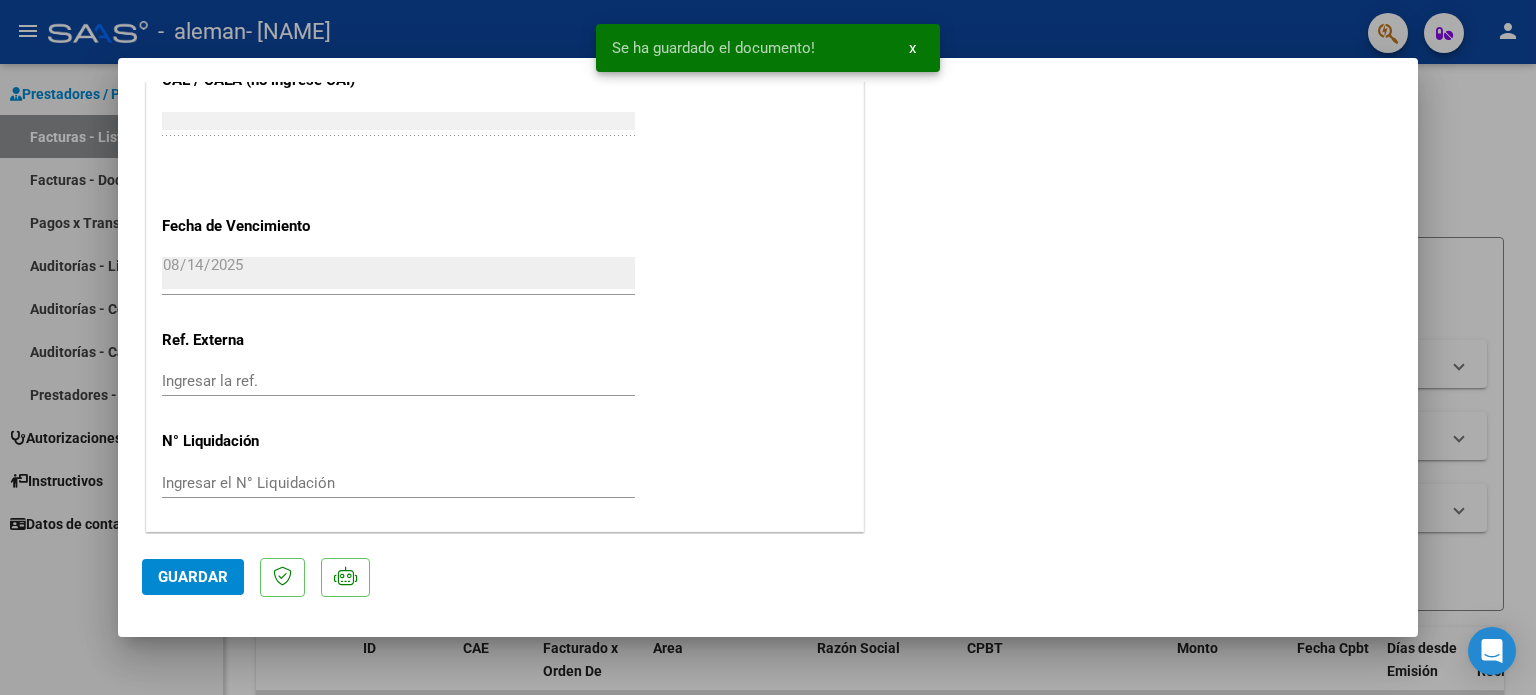 click on "Guardar" 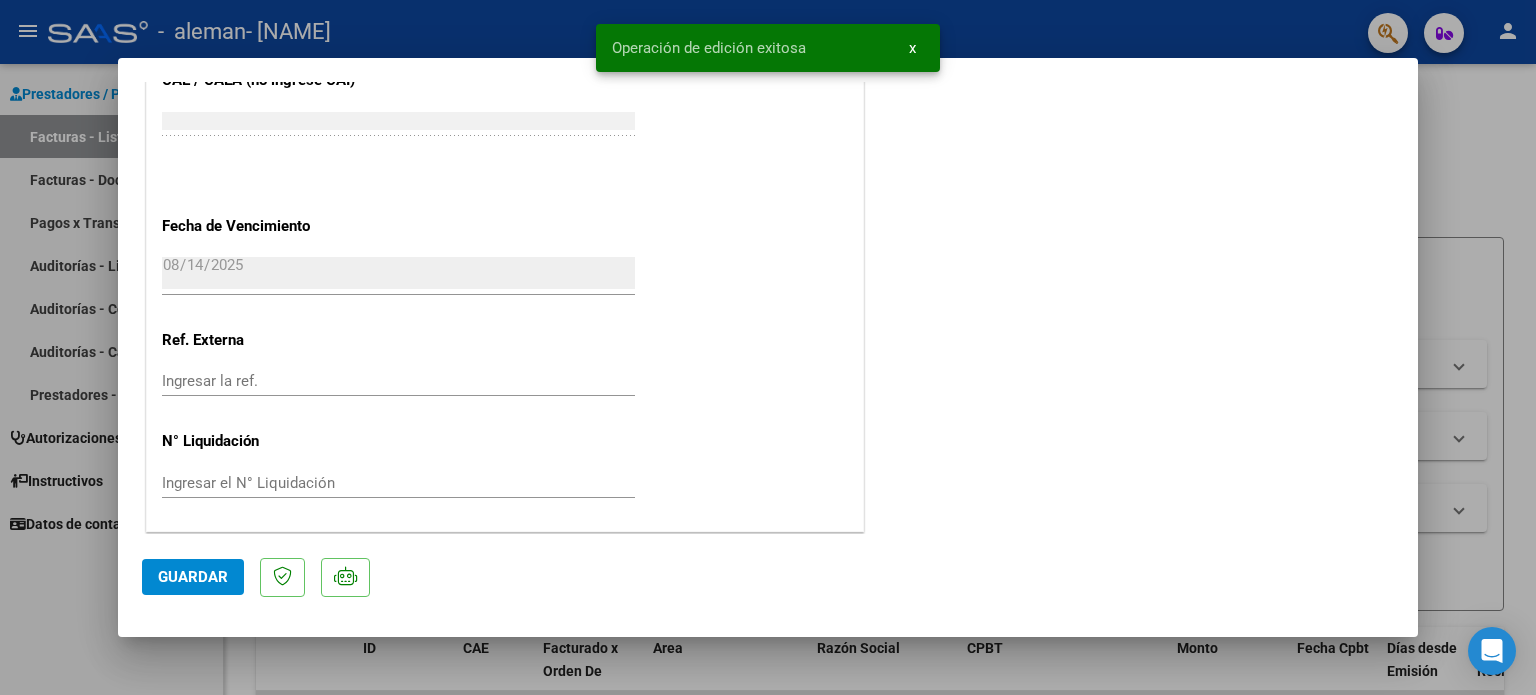 click on "Guardar" 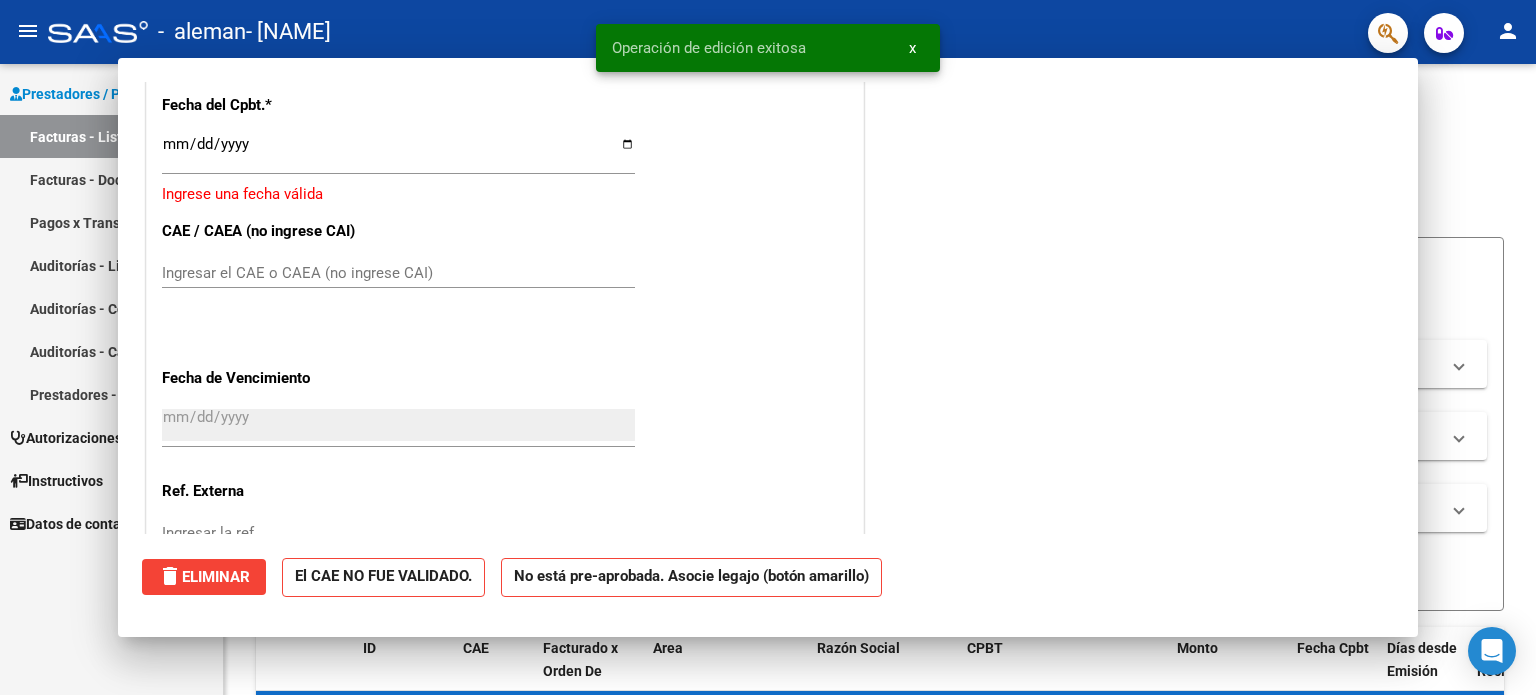 scroll, scrollTop: 1487, scrollLeft: 0, axis: vertical 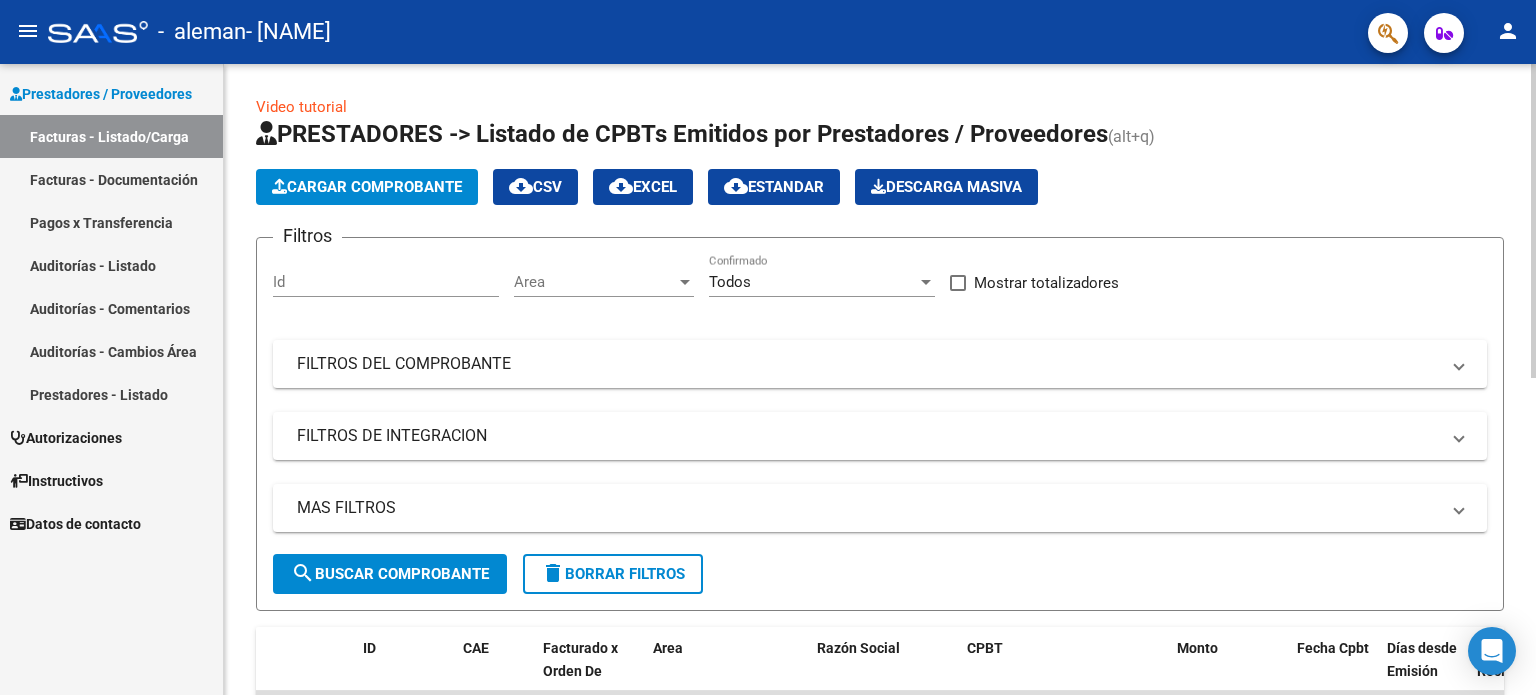 click on "Cargar Comprobante" 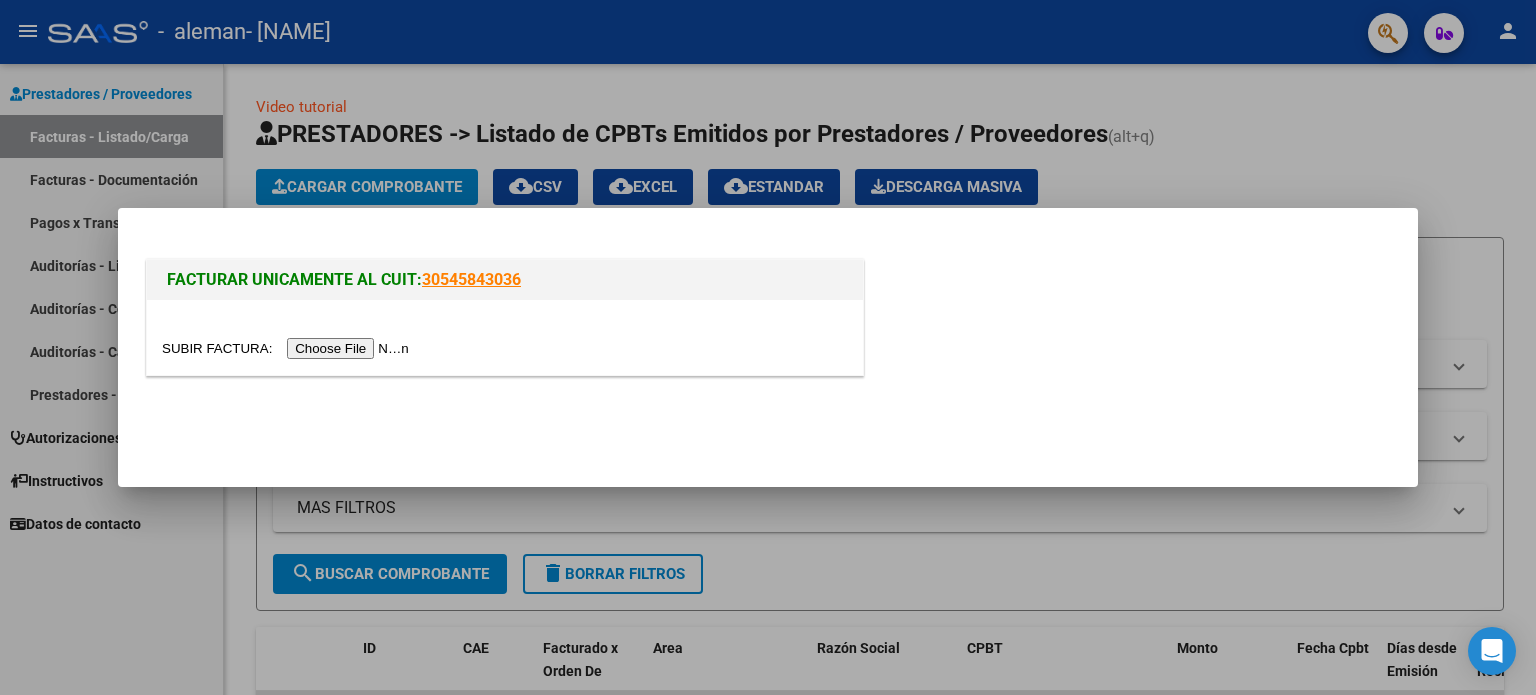 click at bounding box center (288, 348) 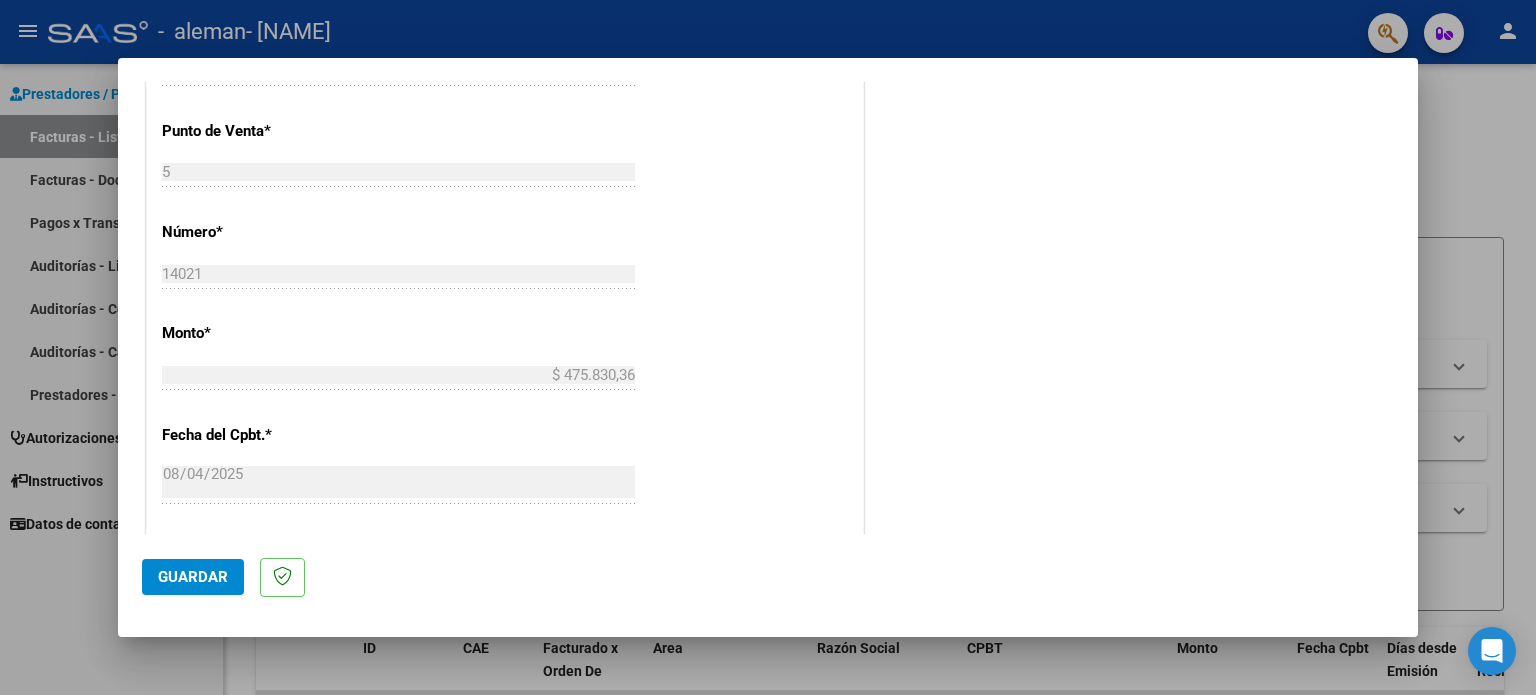 scroll, scrollTop: 1268, scrollLeft: 0, axis: vertical 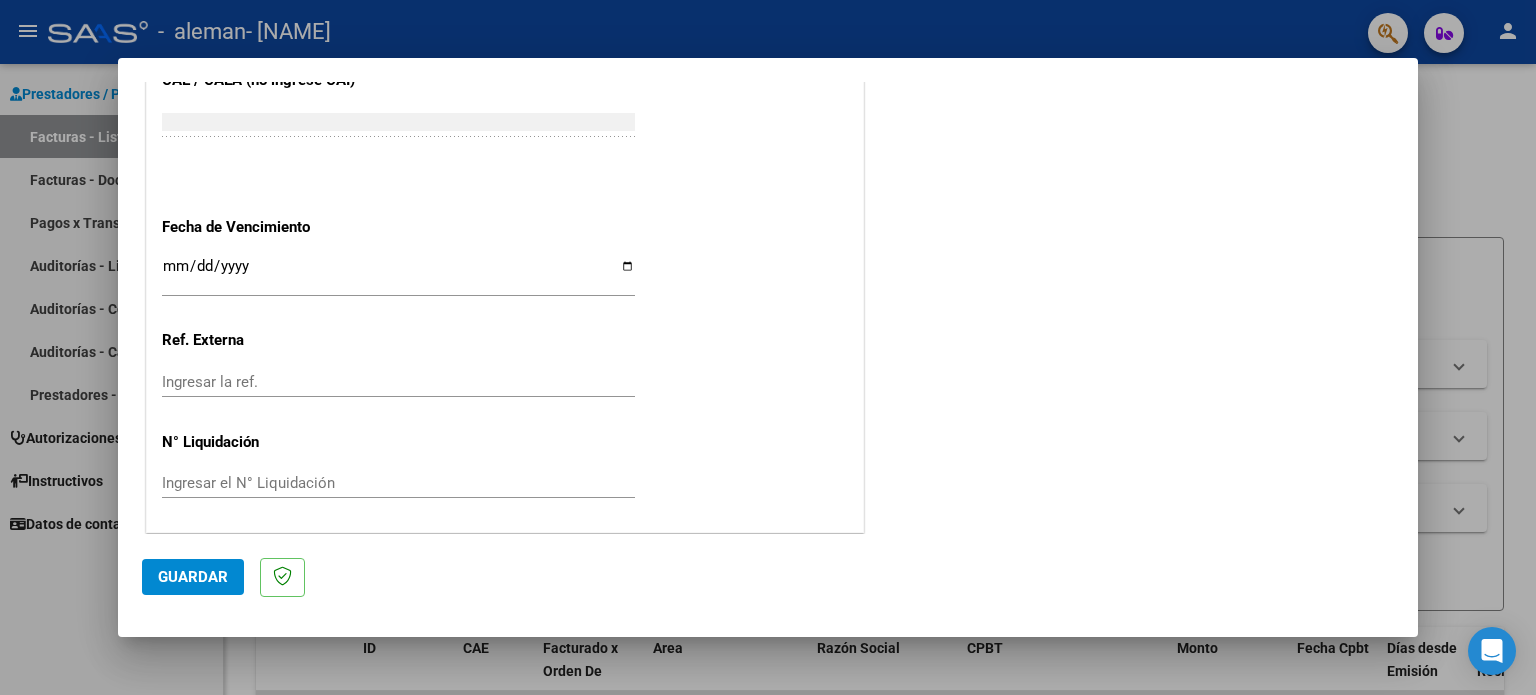 click on "Ingresar la fecha" at bounding box center [398, 274] 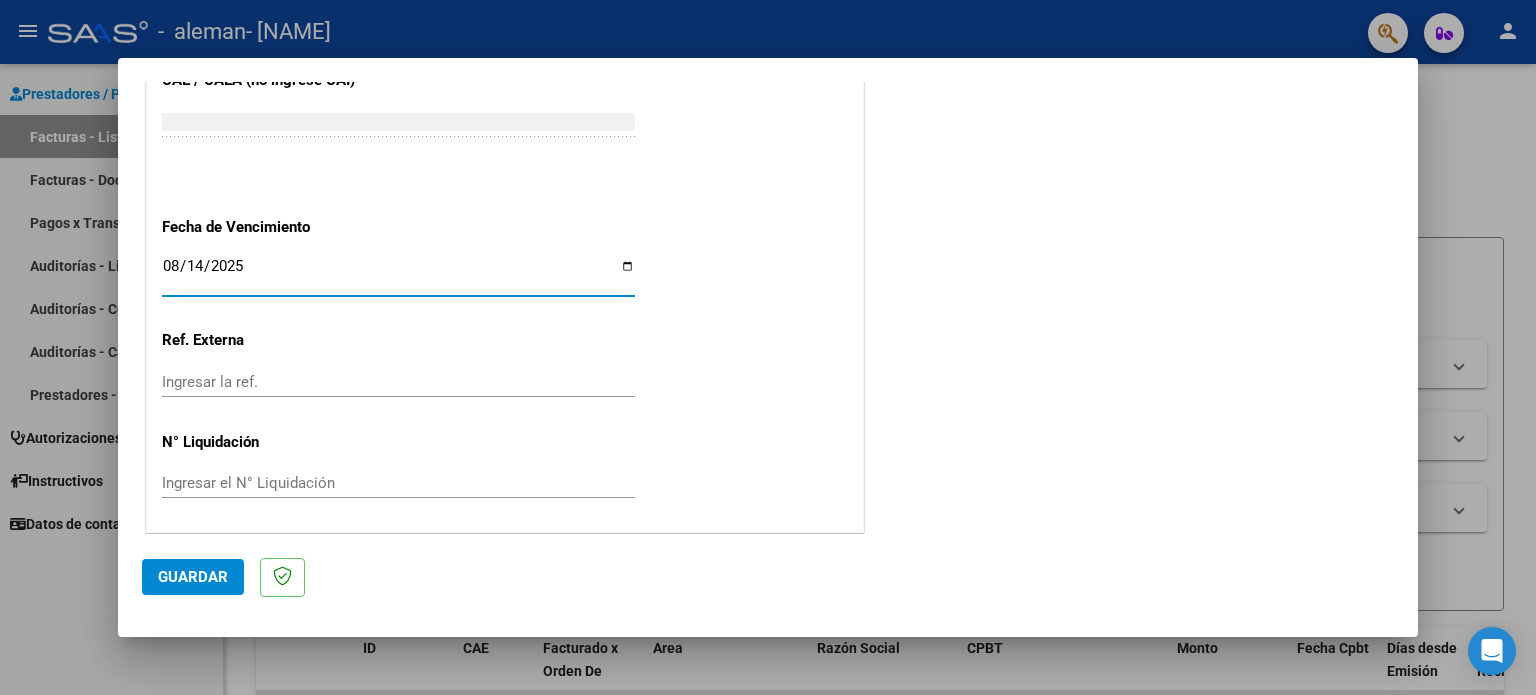type on "2025-08-14" 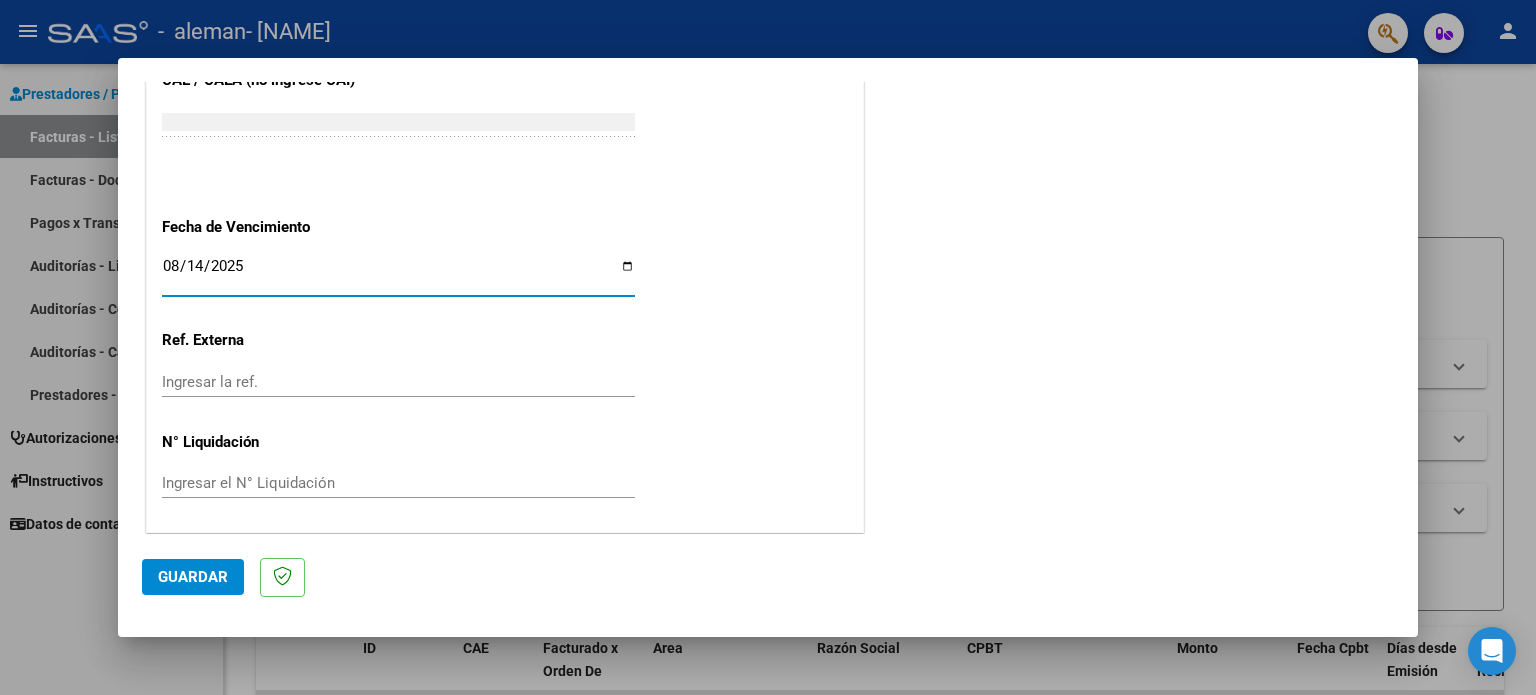 scroll, scrollTop: 768, scrollLeft: 0, axis: vertical 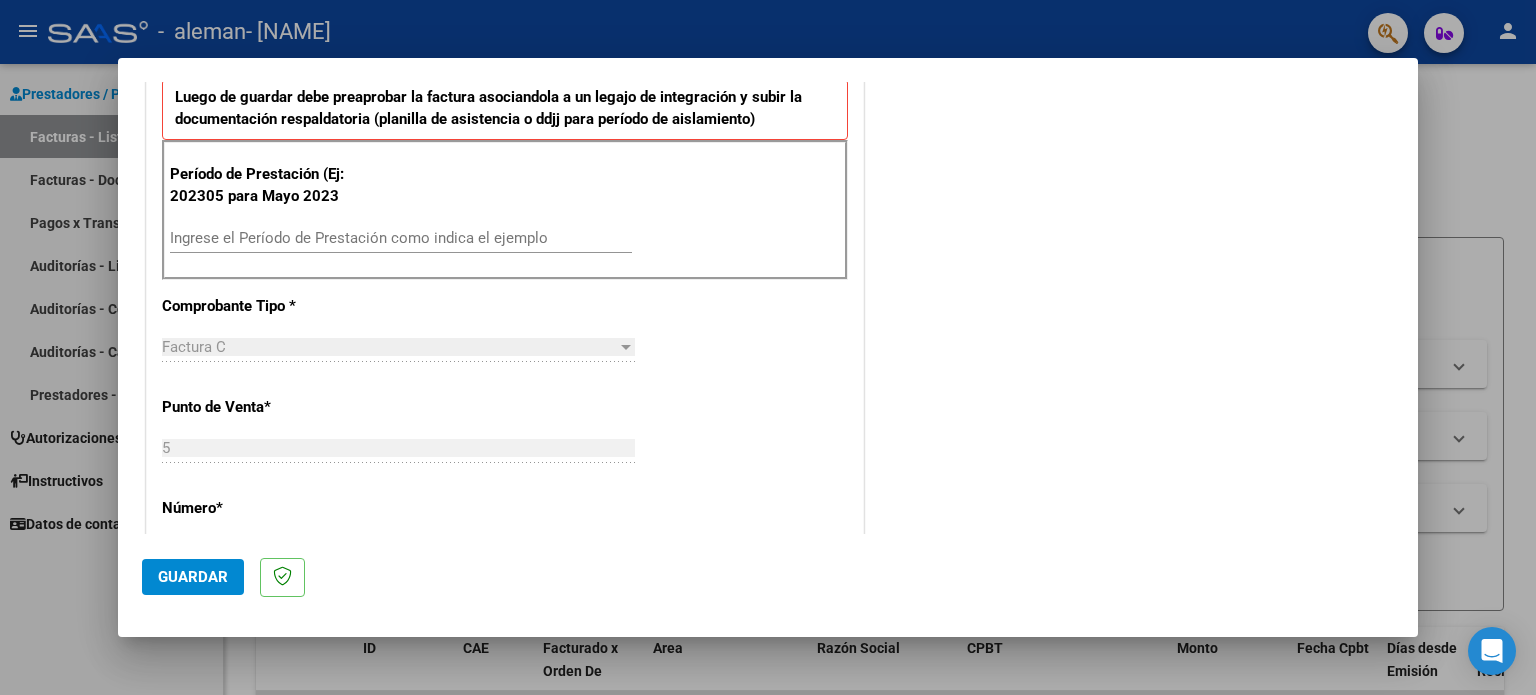 click on "Guardar" 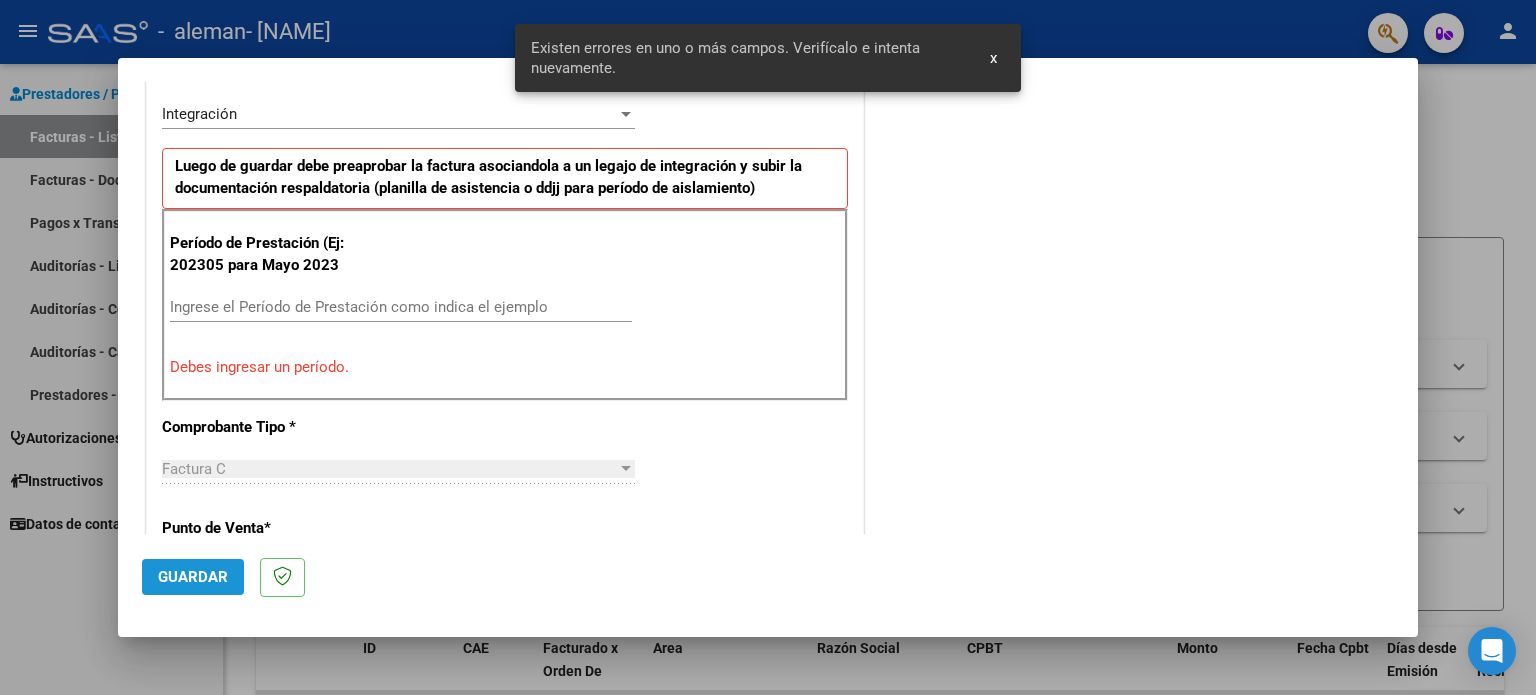 scroll, scrollTop: 431, scrollLeft: 0, axis: vertical 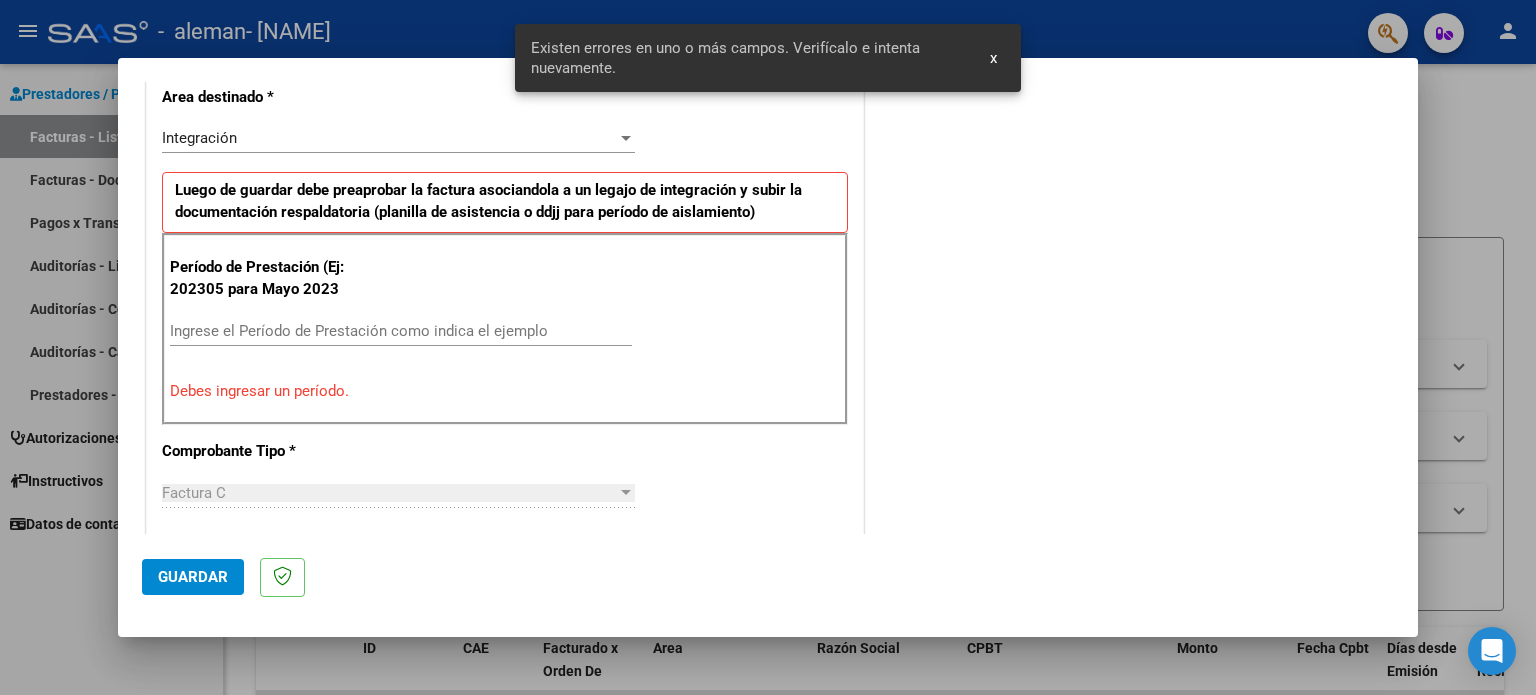 click on "x" at bounding box center [993, 58] 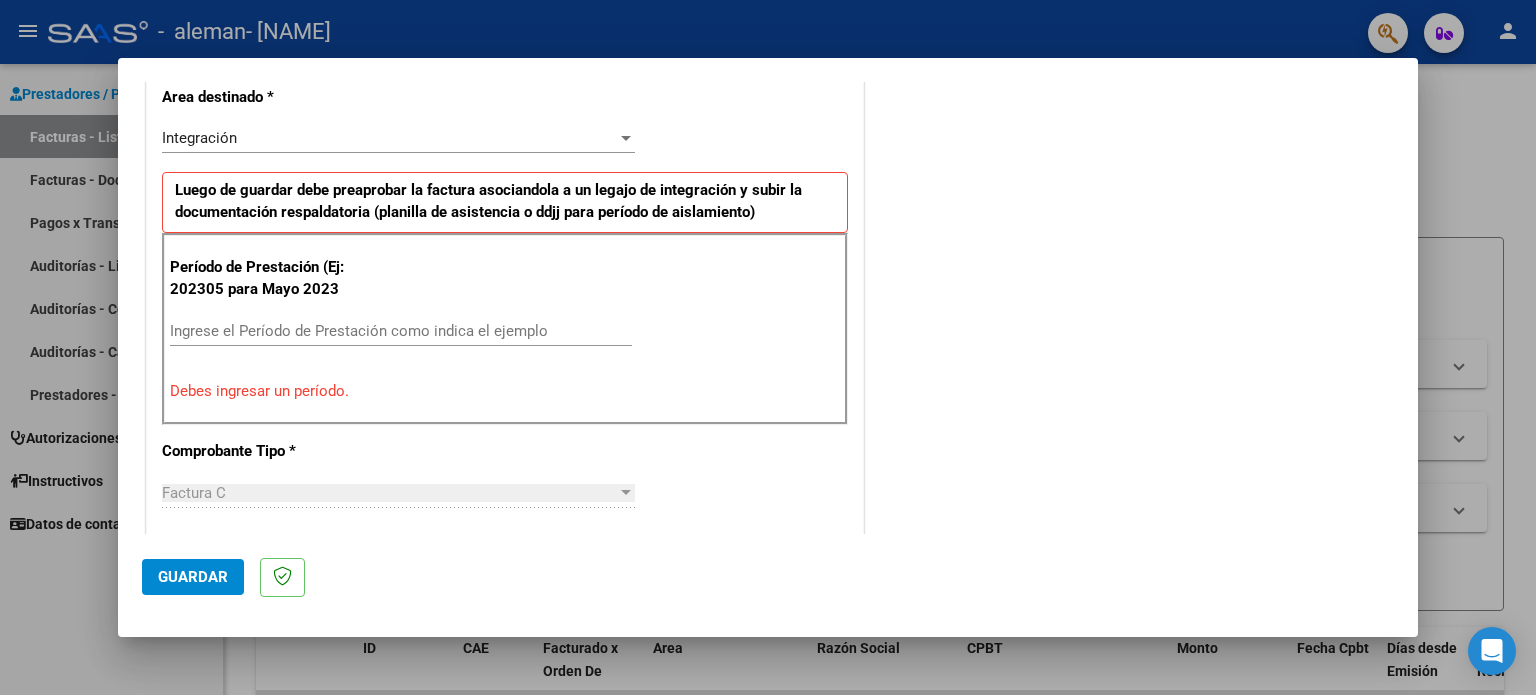 scroll, scrollTop: 0, scrollLeft: 0, axis: both 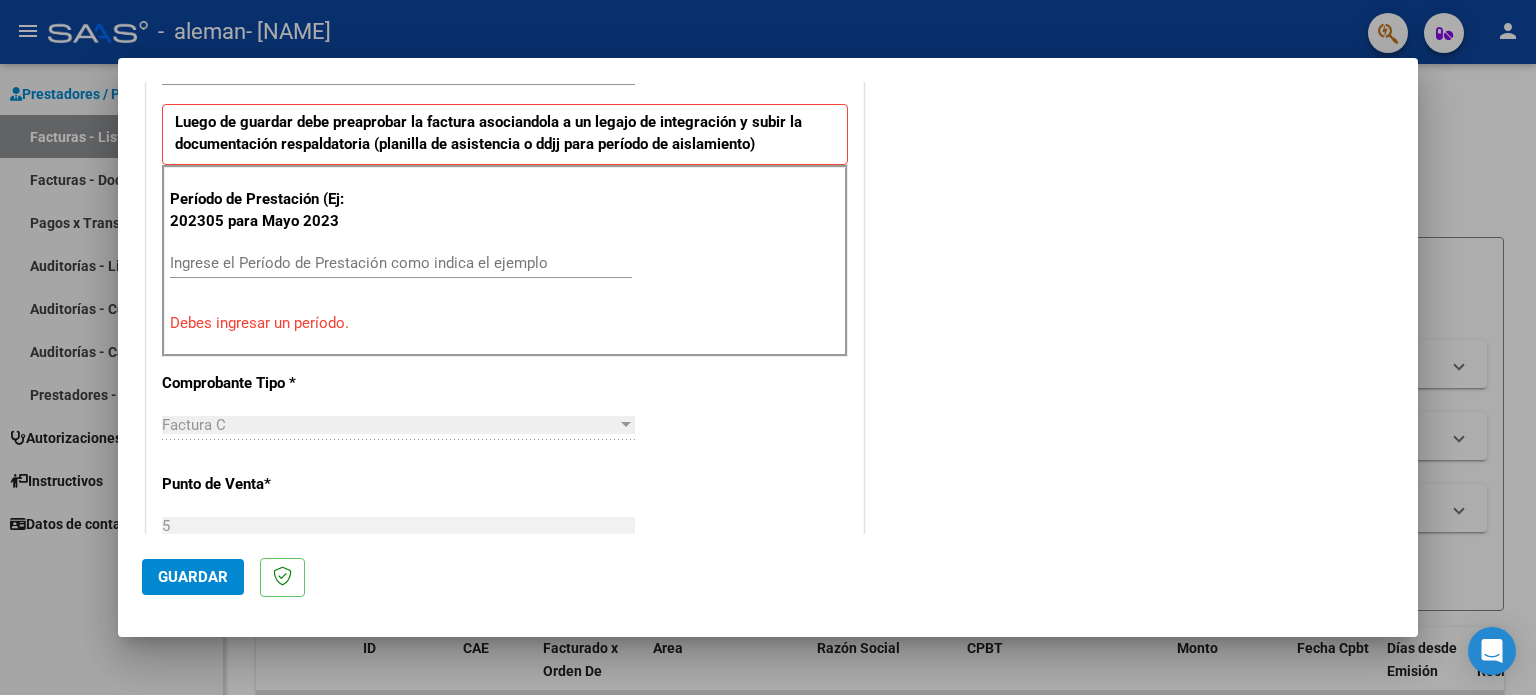 click on "Ingrese el Período de Prestación como indica el ejemplo" at bounding box center [401, 263] 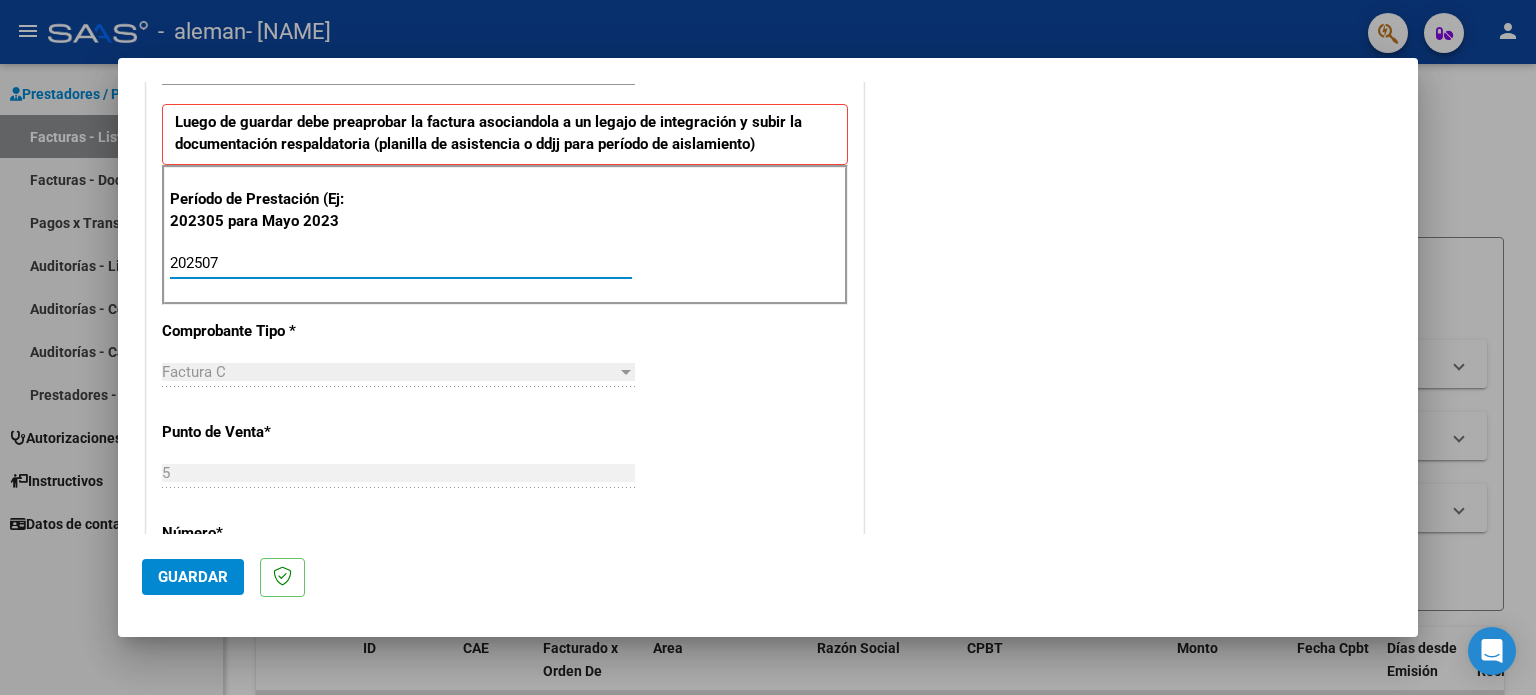 type on "202507" 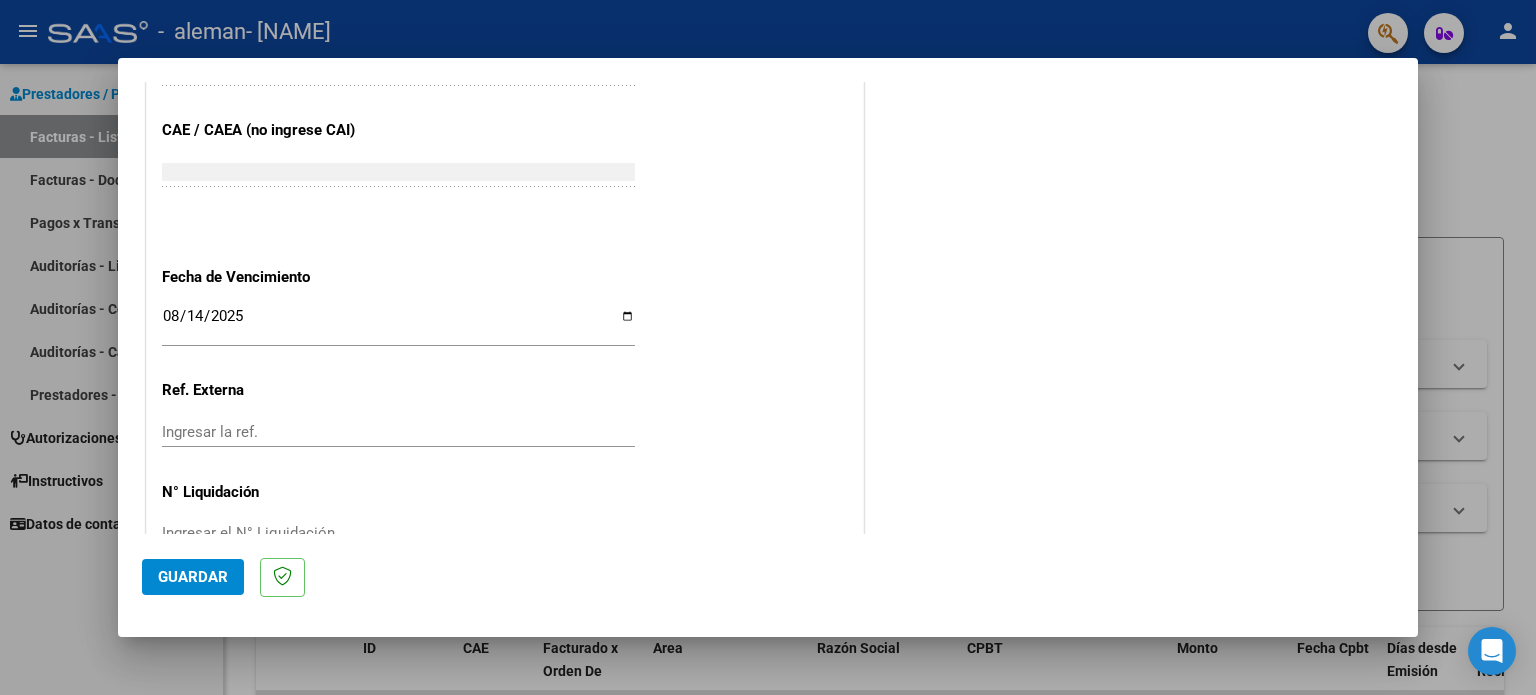 scroll, scrollTop: 1268, scrollLeft: 0, axis: vertical 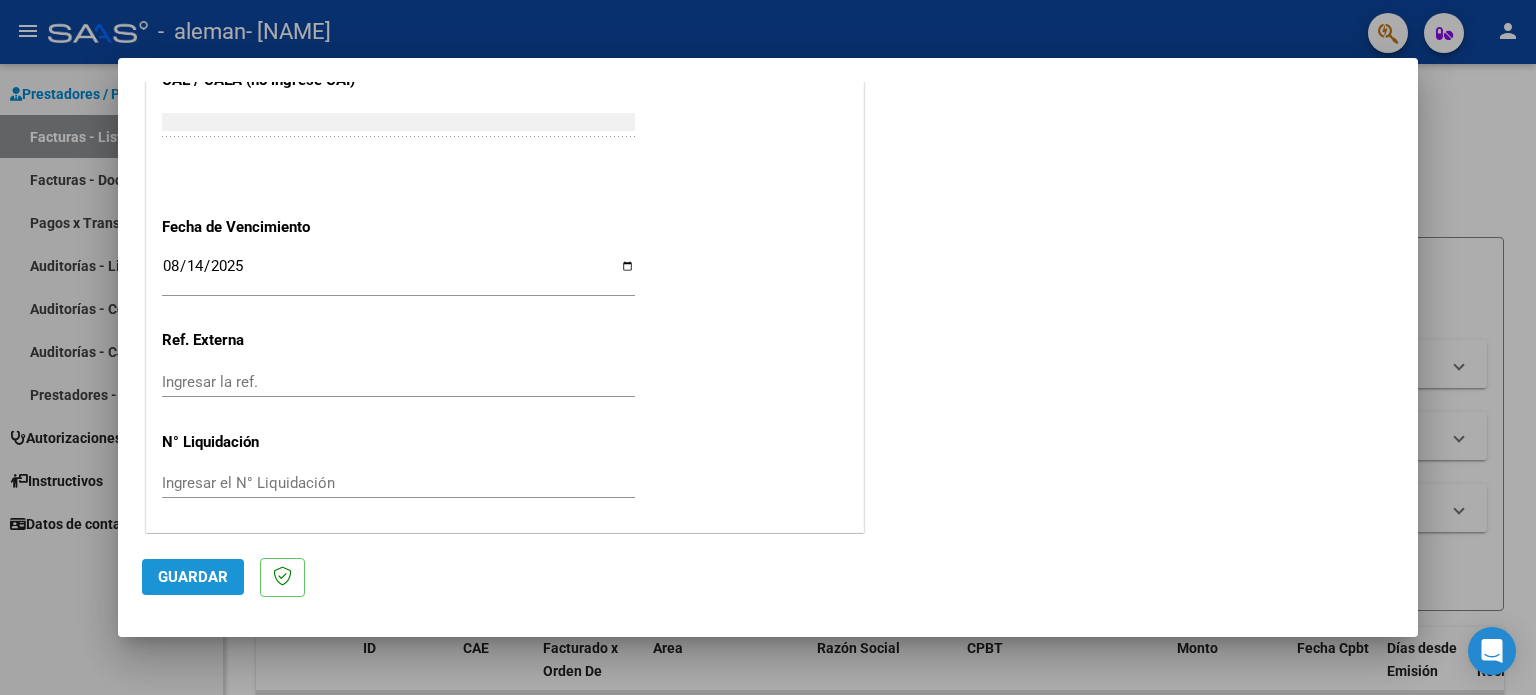 click on "Guardar" 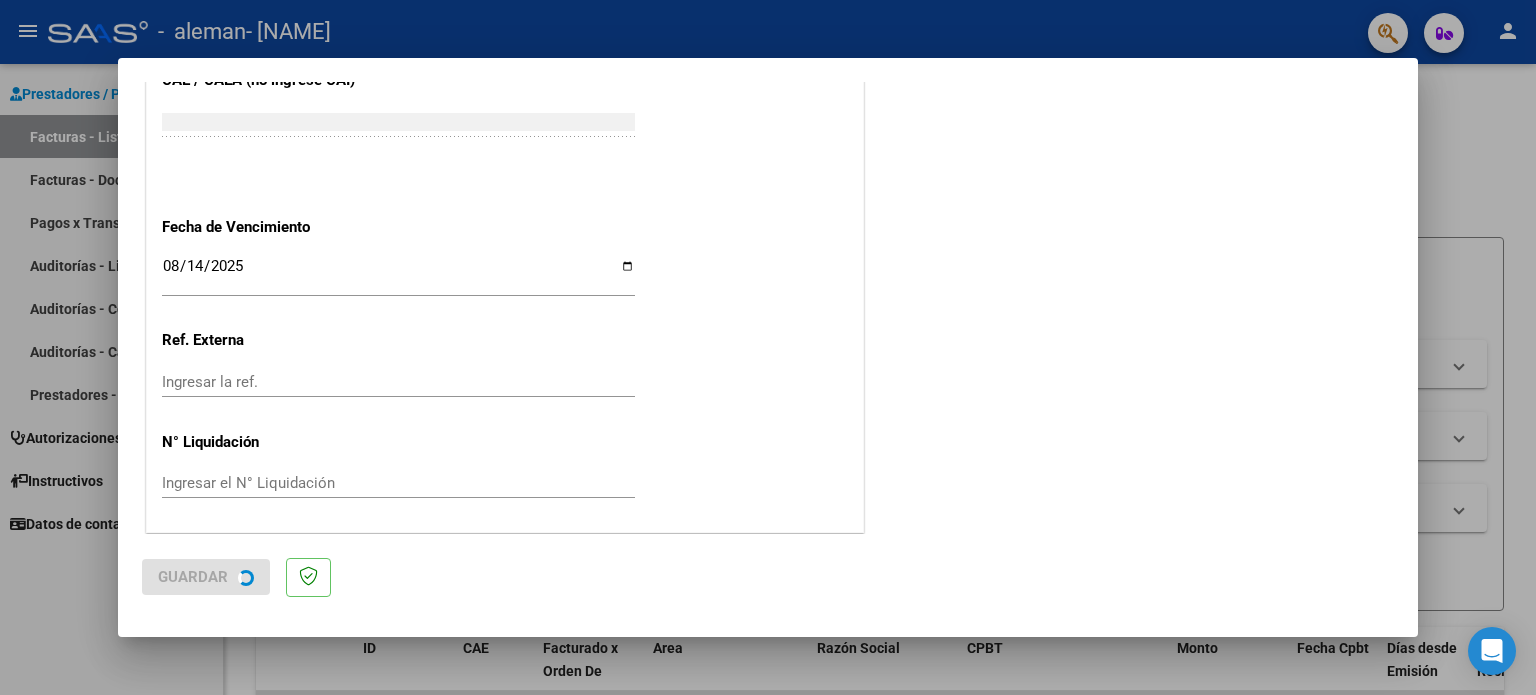 scroll, scrollTop: 0, scrollLeft: 0, axis: both 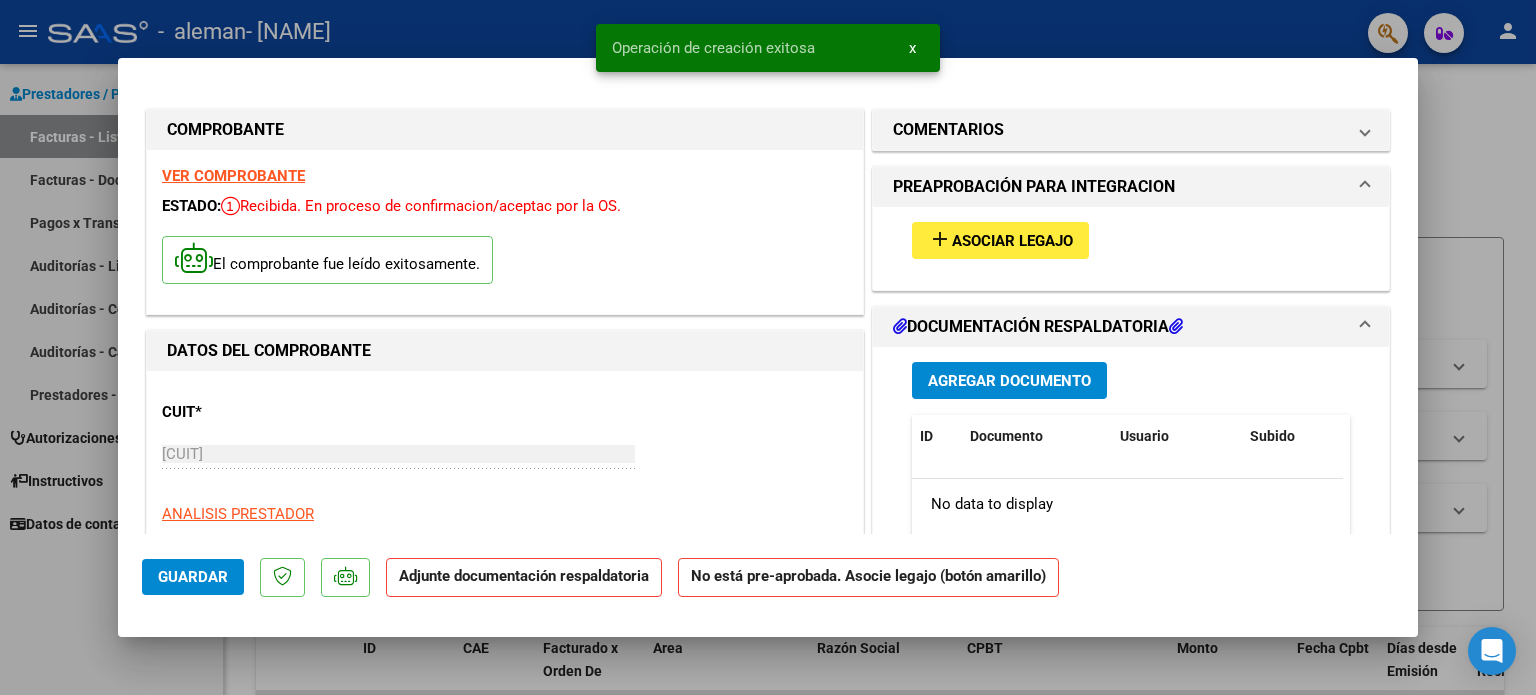 click on "Asociar Legajo" at bounding box center [1012, 241] 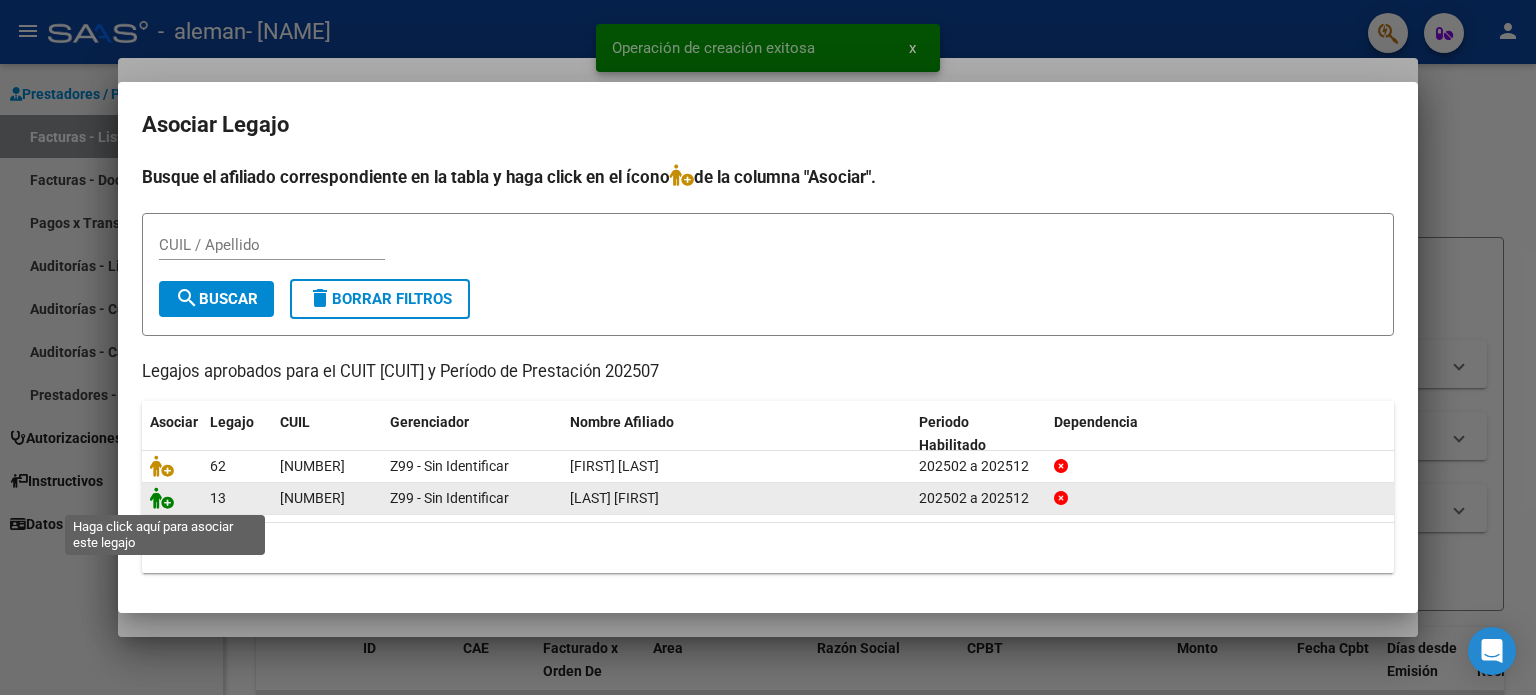 click 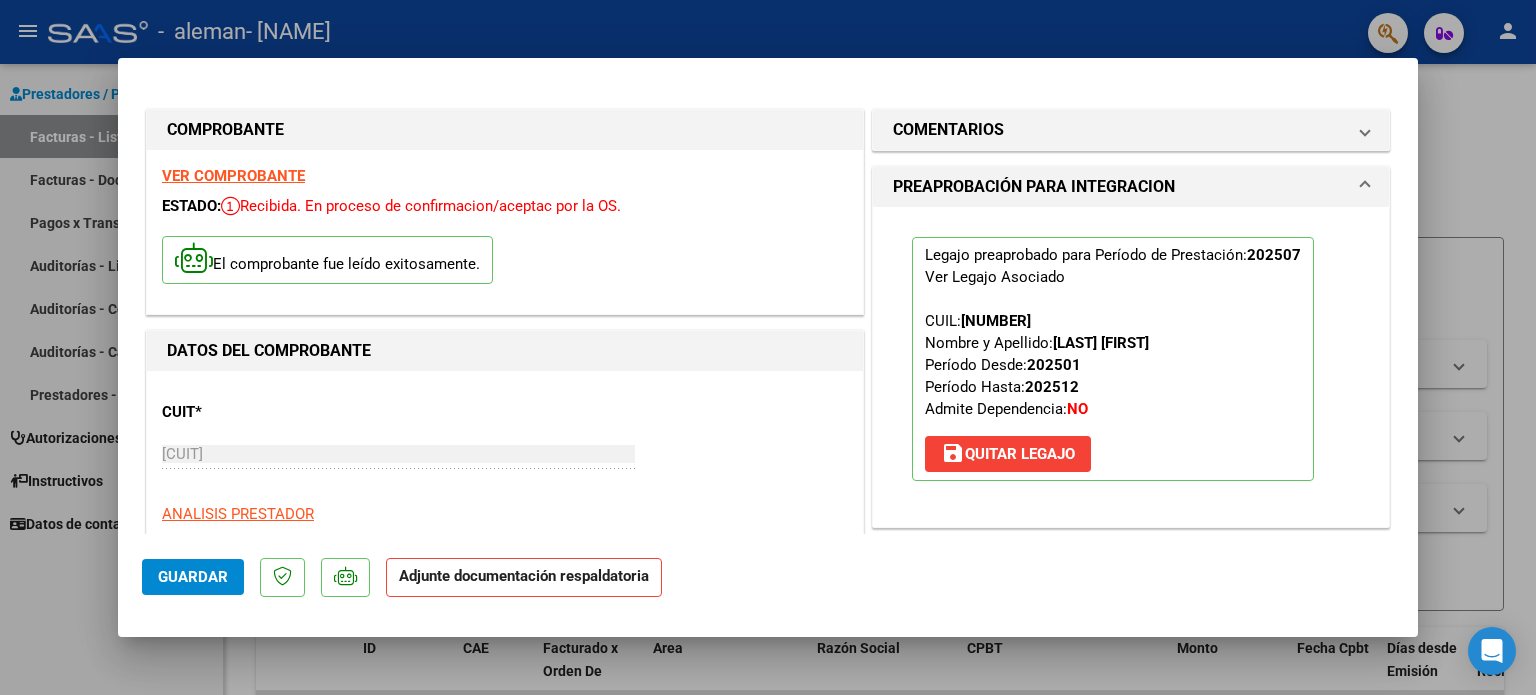 scroll, scrollTop: 400, scrollLeft: 0, axis: vertical 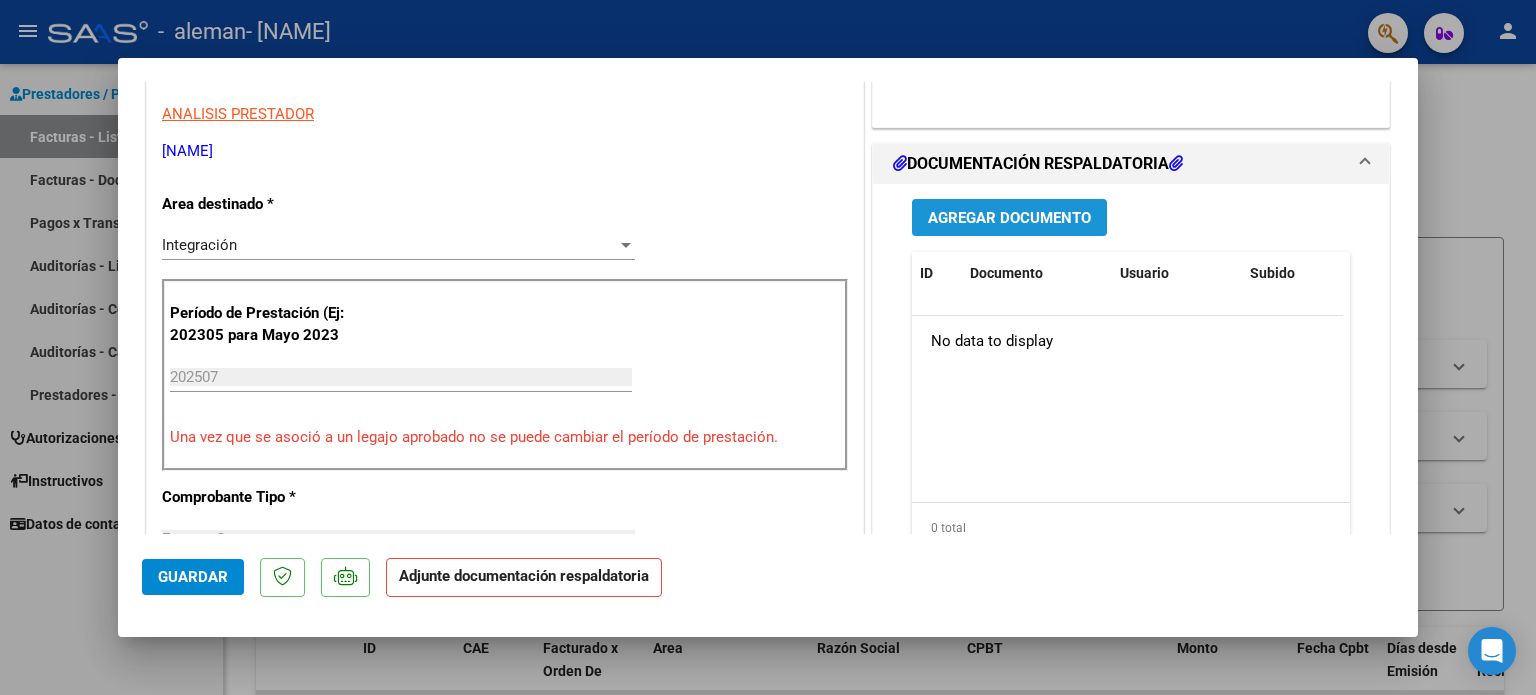 click on "Agregar Documento" at bounding box center [1009, 218] 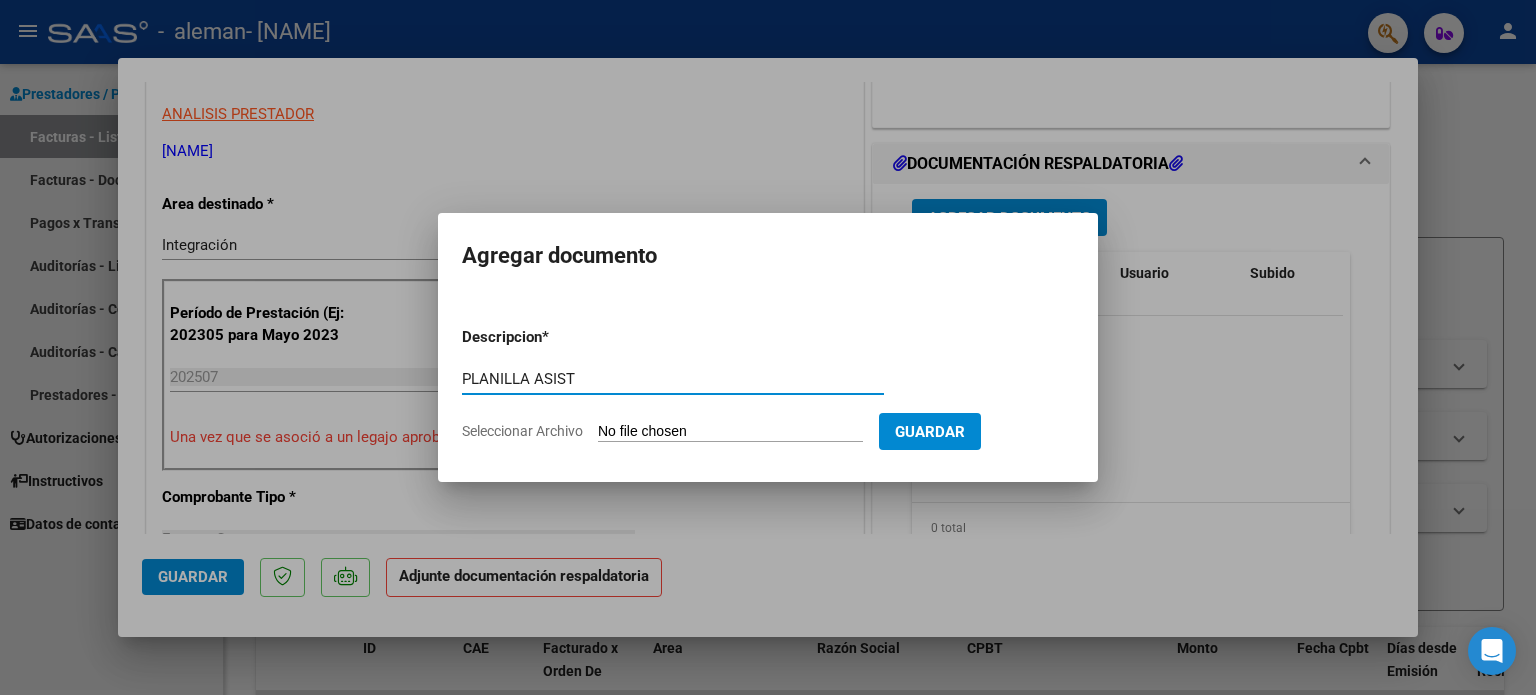 type on "PLANILLA ASIST" 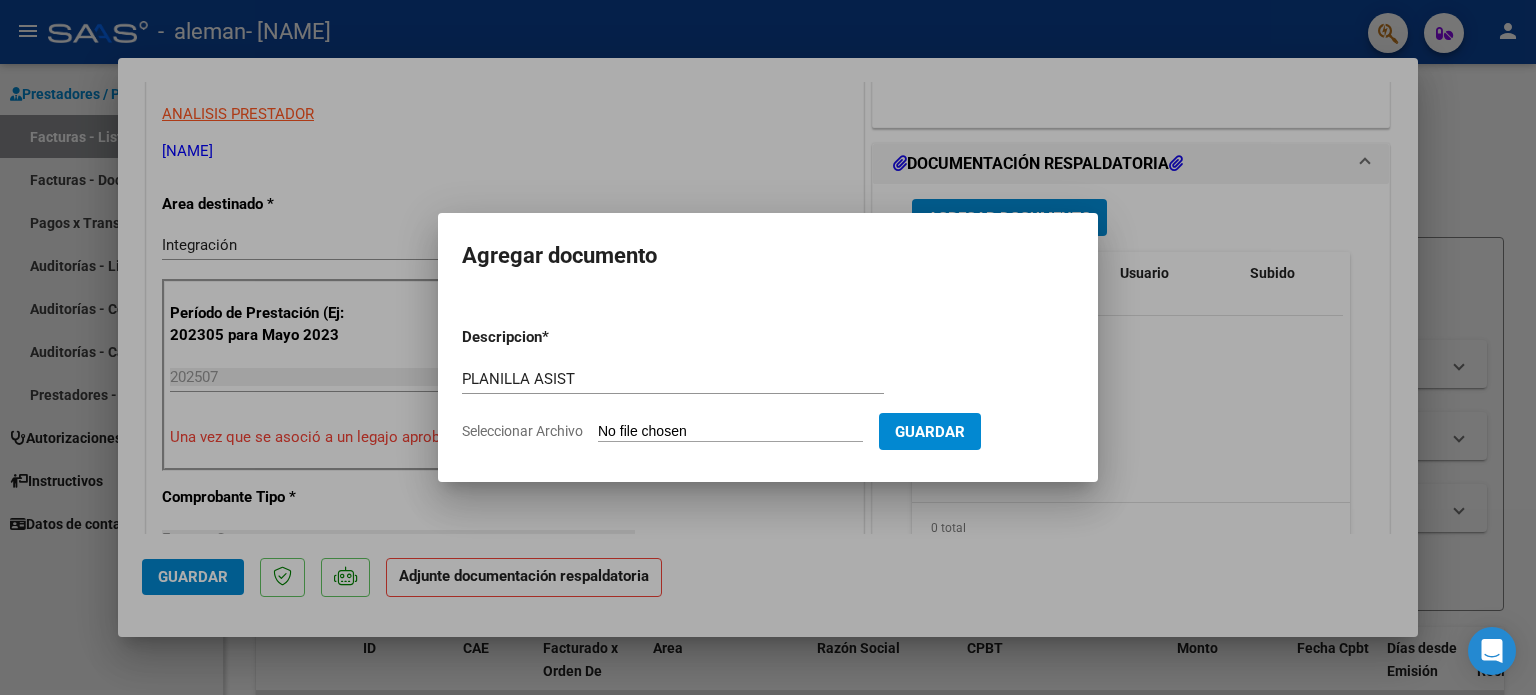type on "C:\fakepath\PLANILLA JULIO [LAST] [FIRST].pdf" 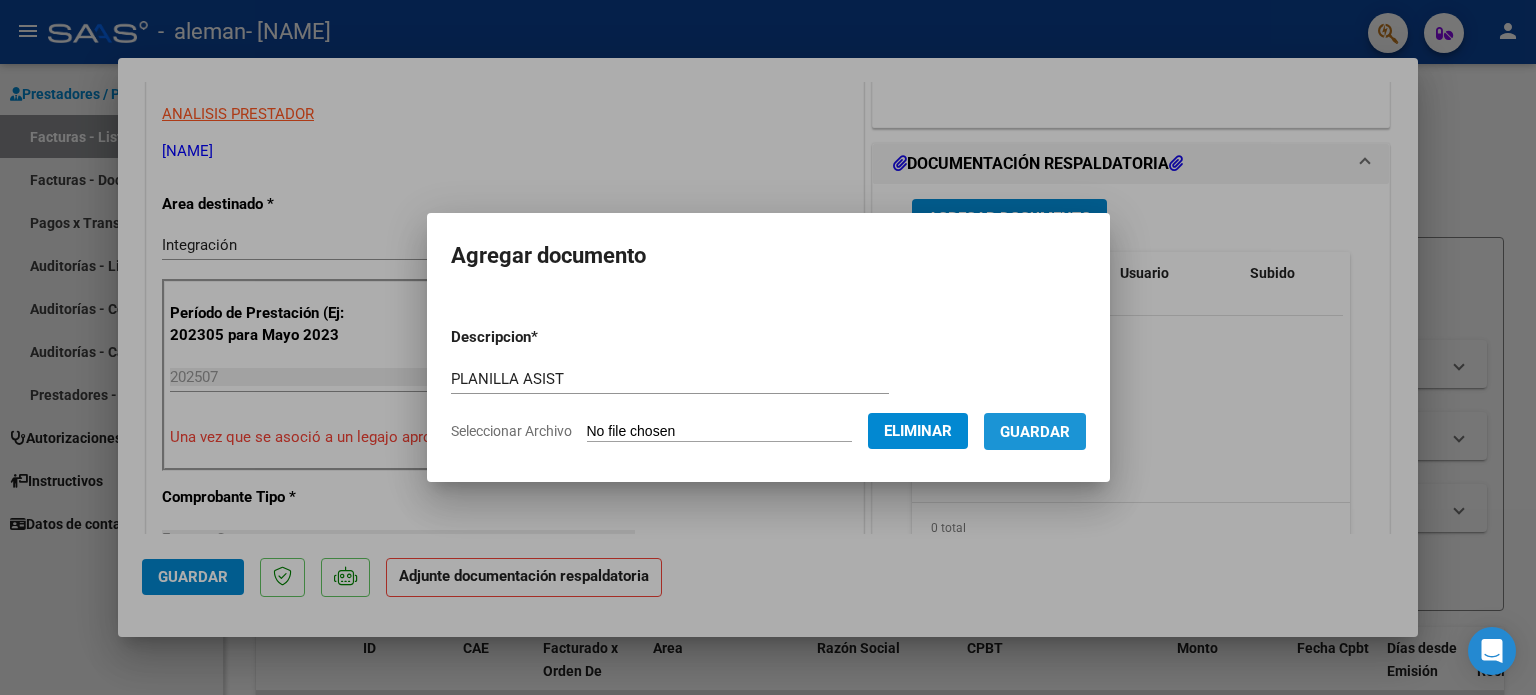 click on "Guardar" at bounding box center [1035, 432] 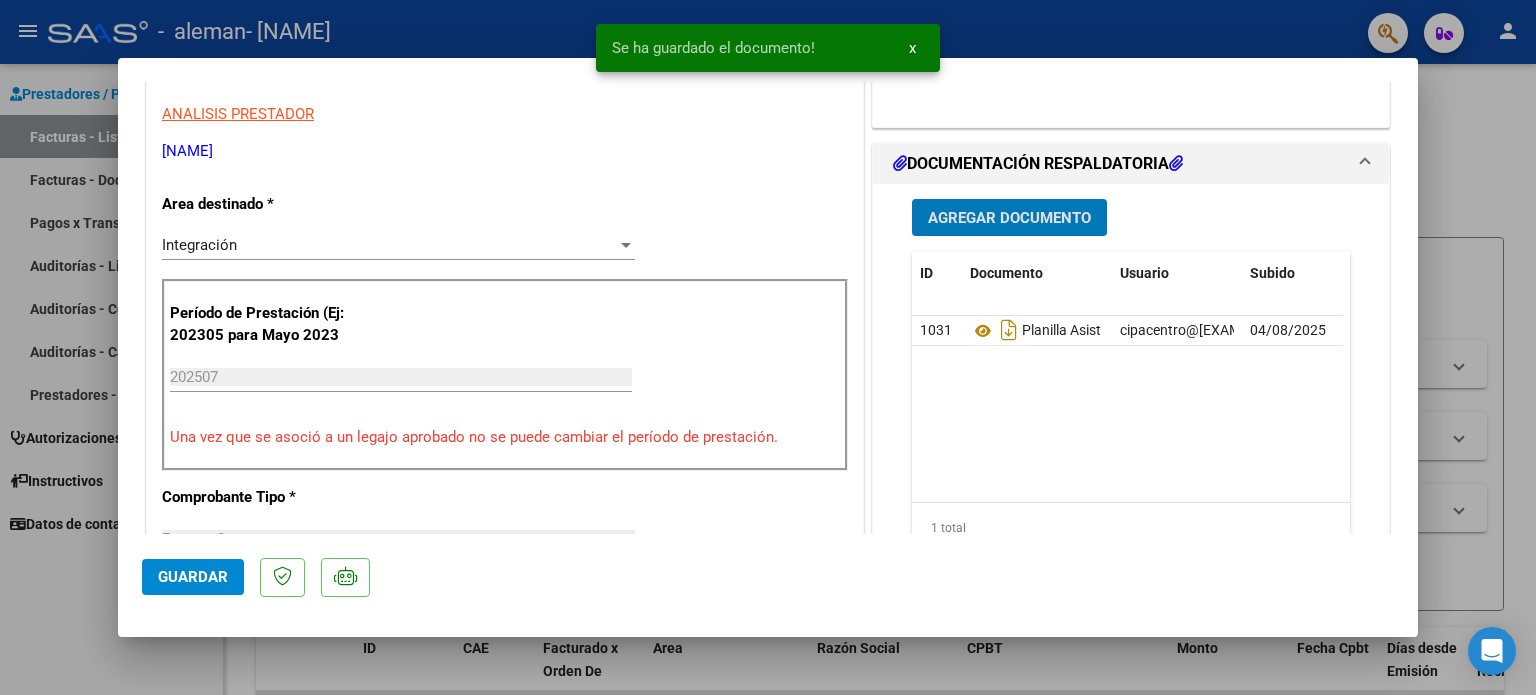 scroll, scrollTop: 1336, scrollLeft: 0, axis: vertical 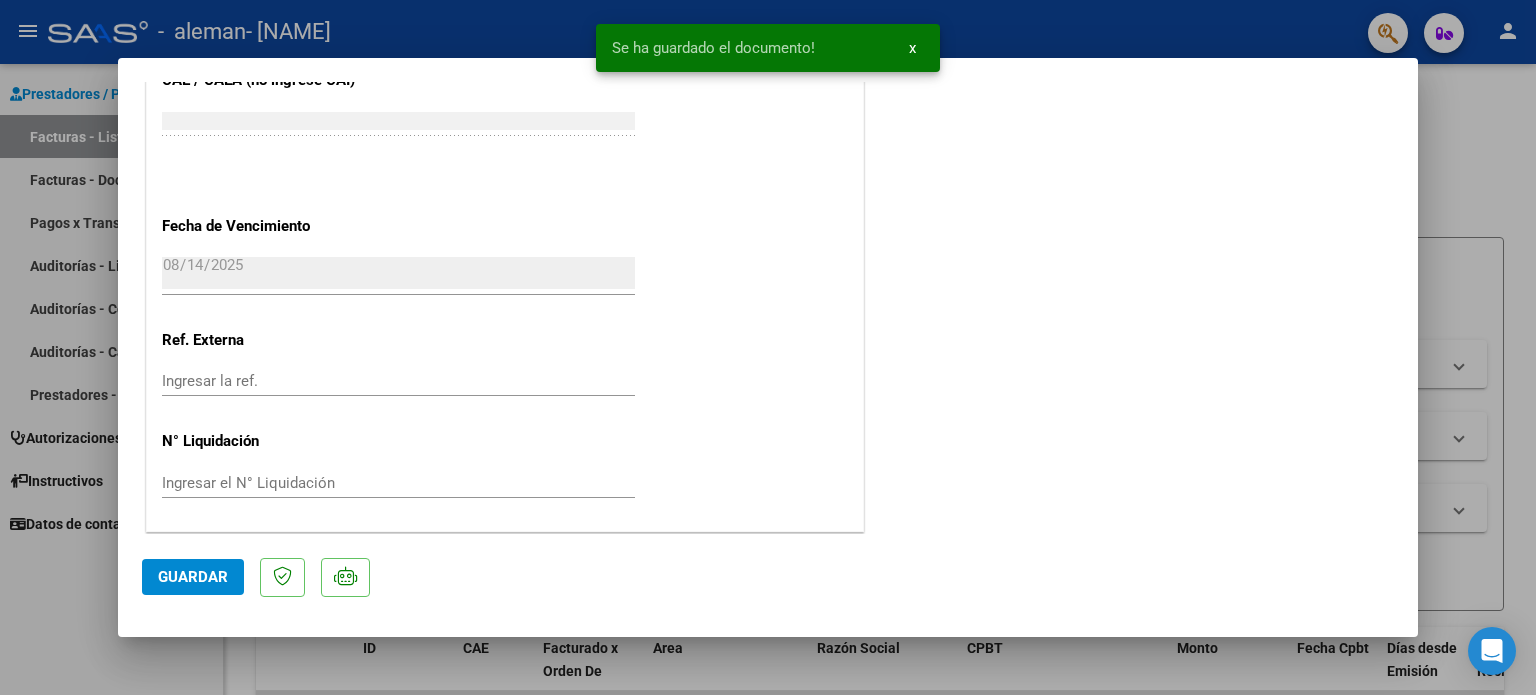 click on "Guardar" 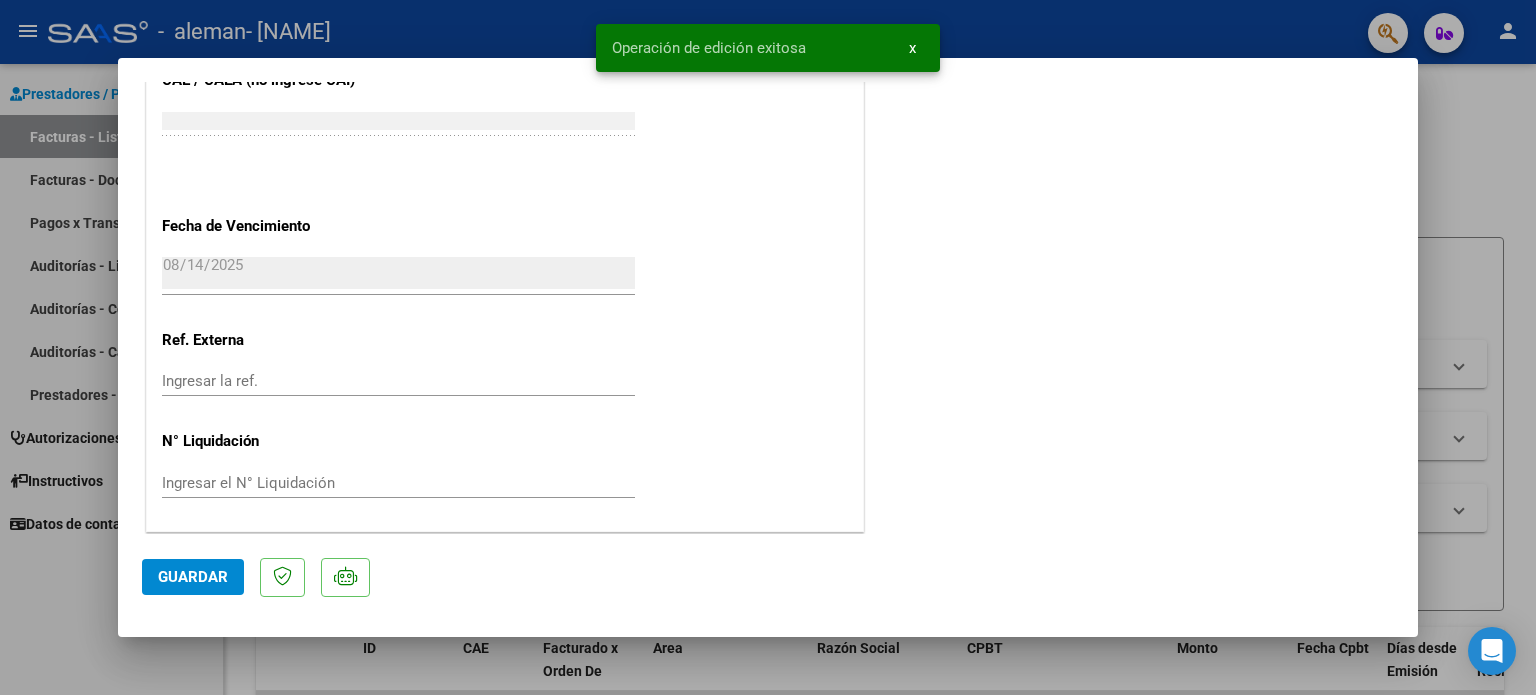 click at bounding box center (768, 347) 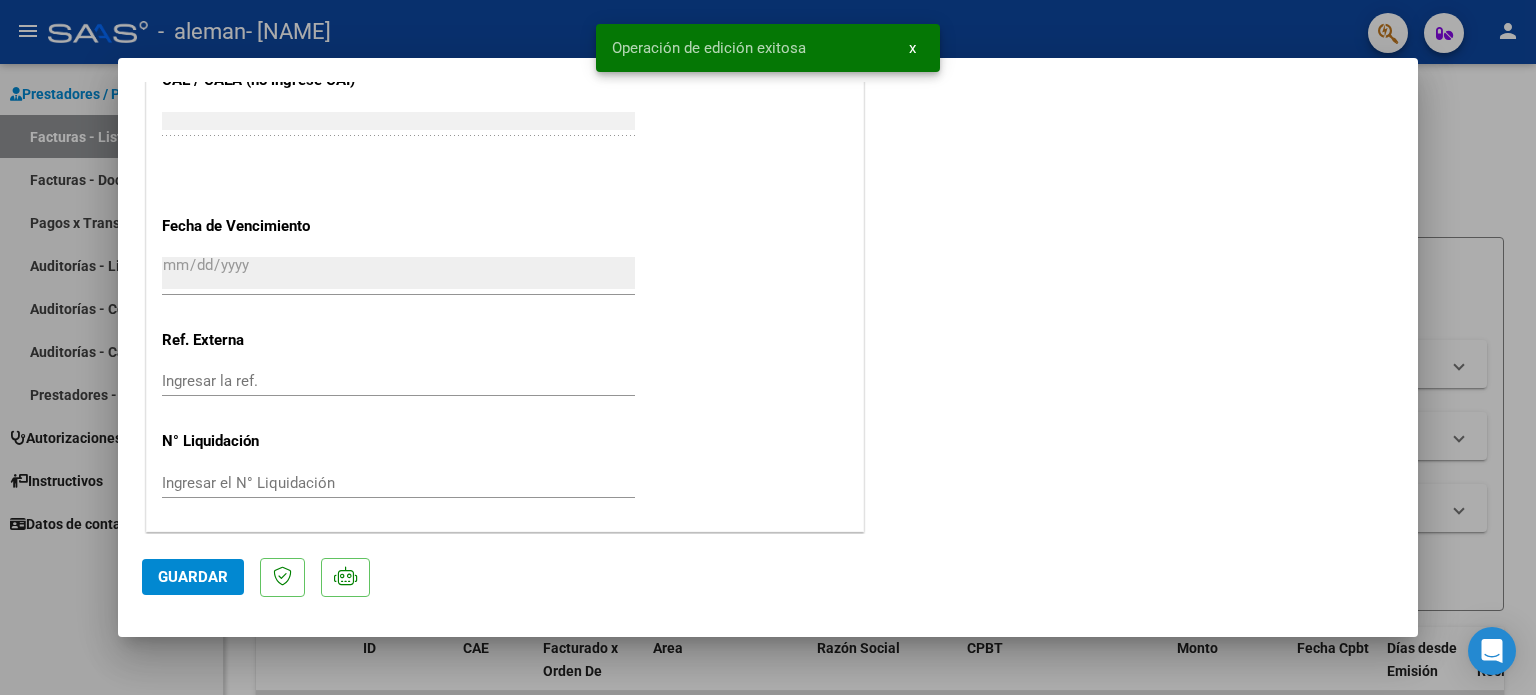 scroll, scrollTop: 1487, scrollLeft: 0, axis: vertical 